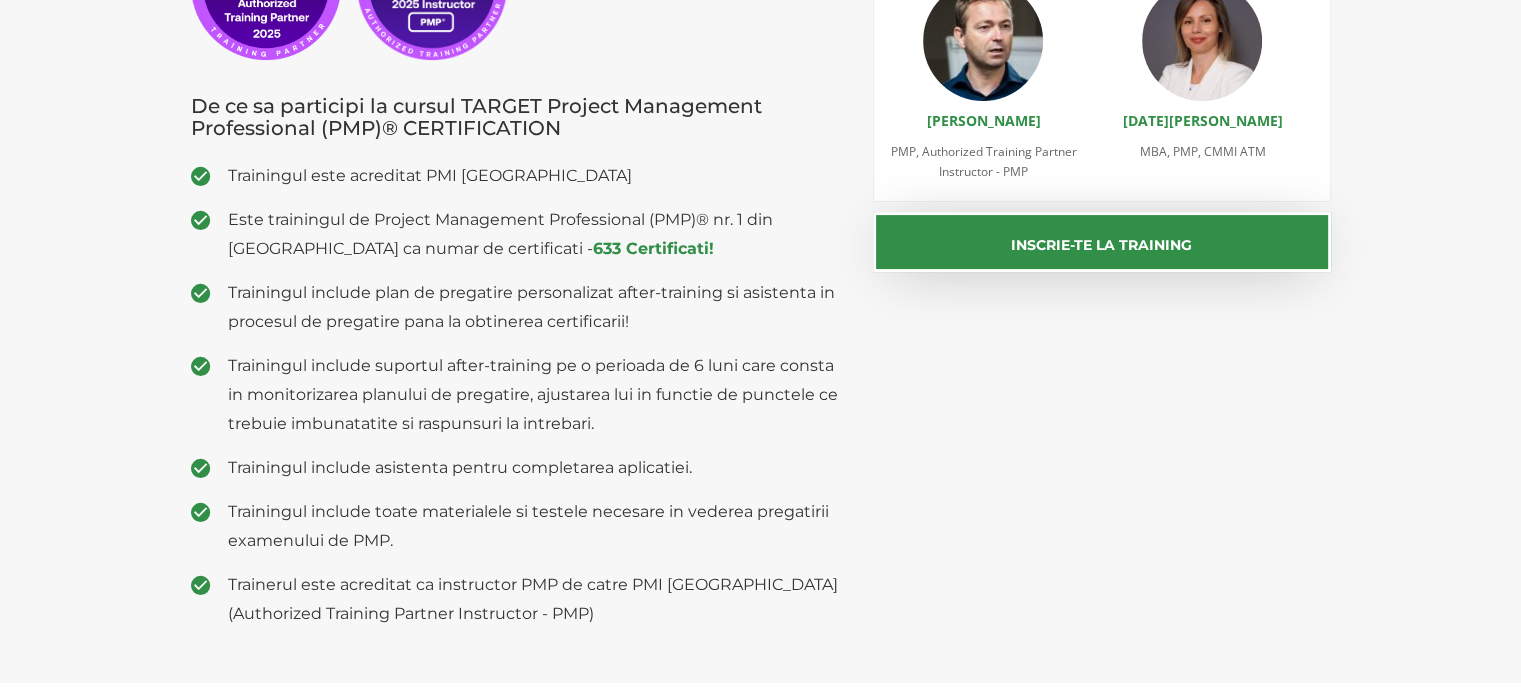 scroll, scrollTop: 0, scrollLeft: 0, axis: both 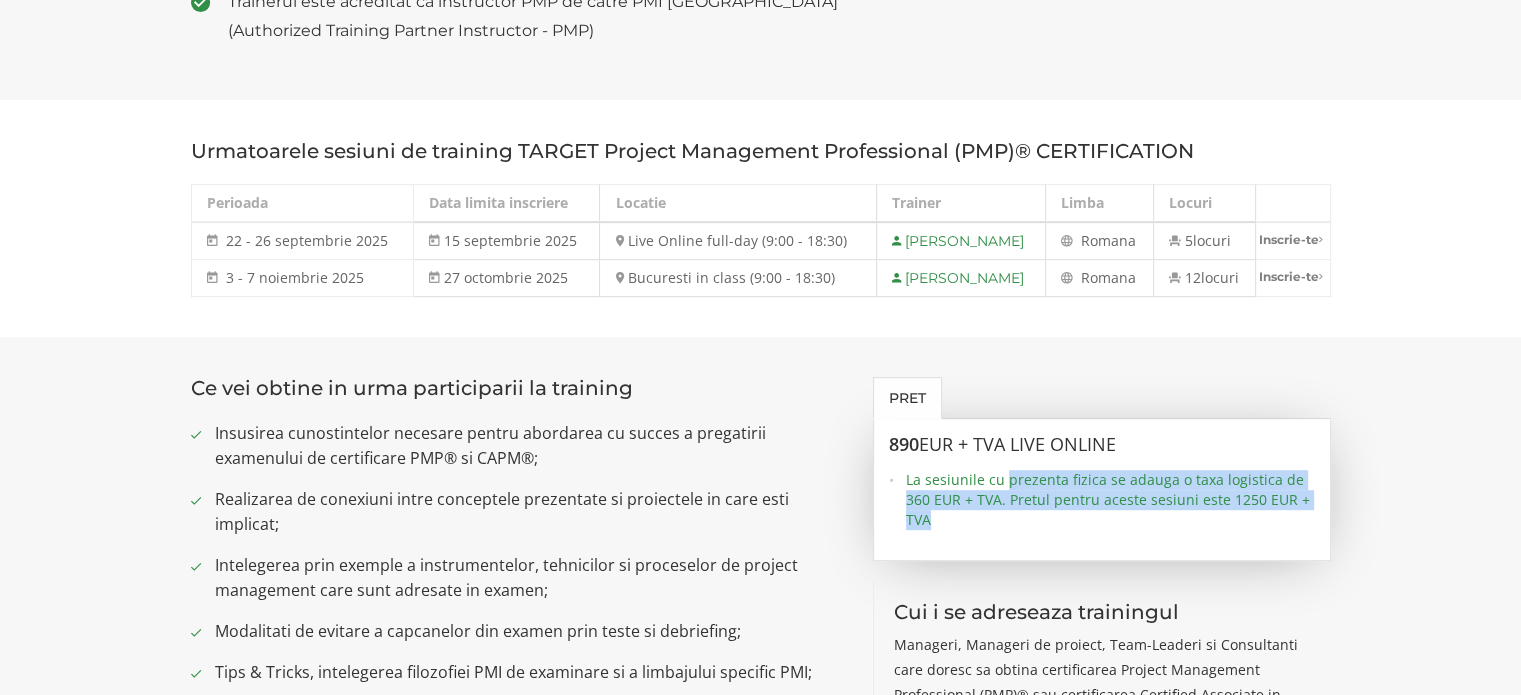 drag, startPoint x: 1008, startPoint y: 465, endPoint x: 1363, endPoint y: 527, distance: 360.3734 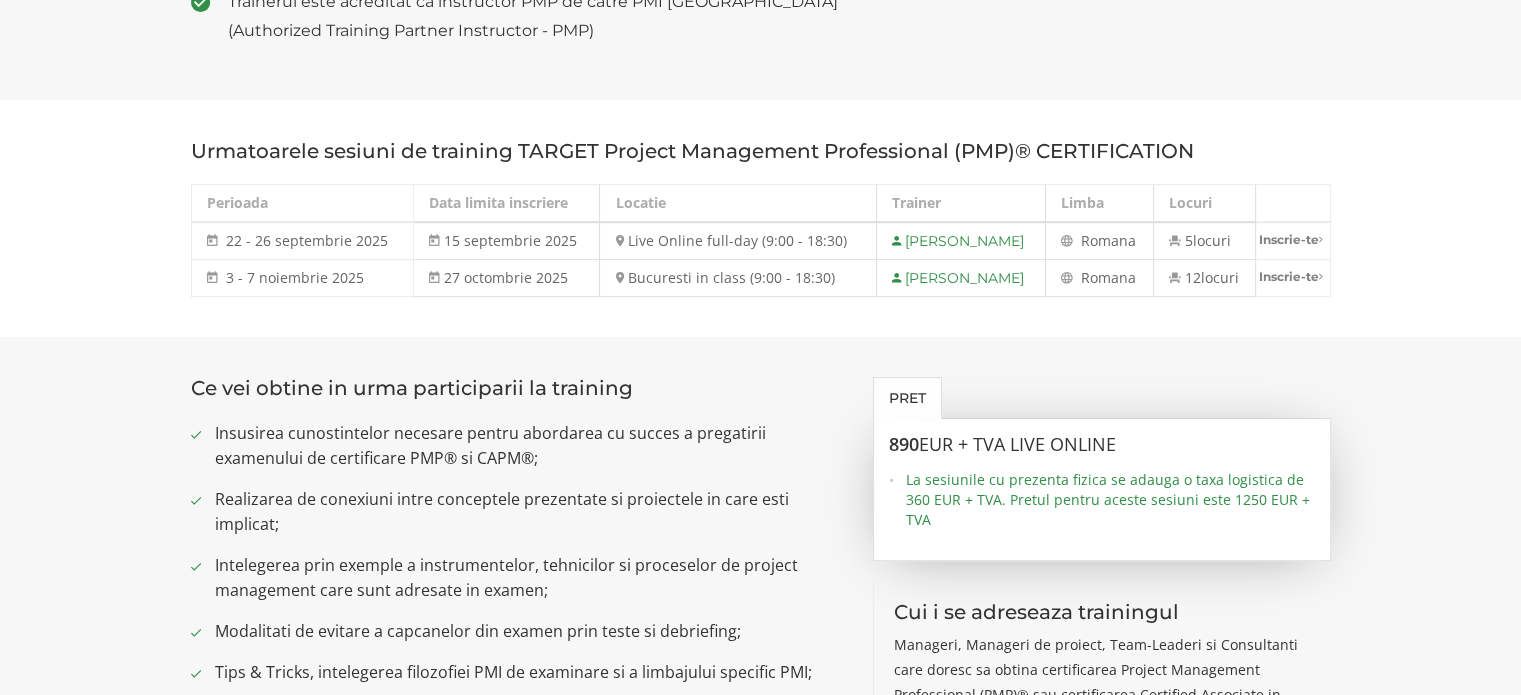 drag, startPoint x: 189, startPoint y: 243, endPoint x: 1336, endPoint y: 245, distance: 1147.0017 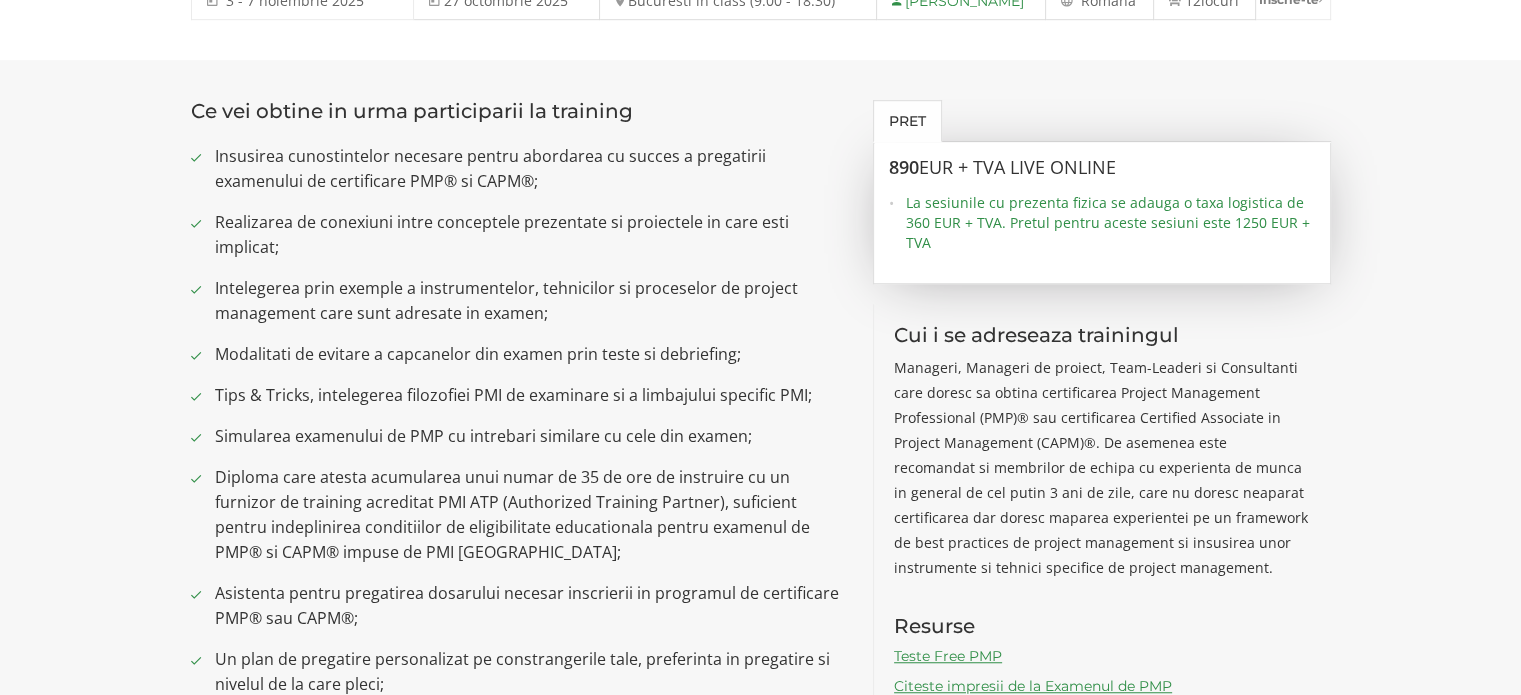 scroll, scrollTop: 1400, scrollLeft: 0, axis: vertical 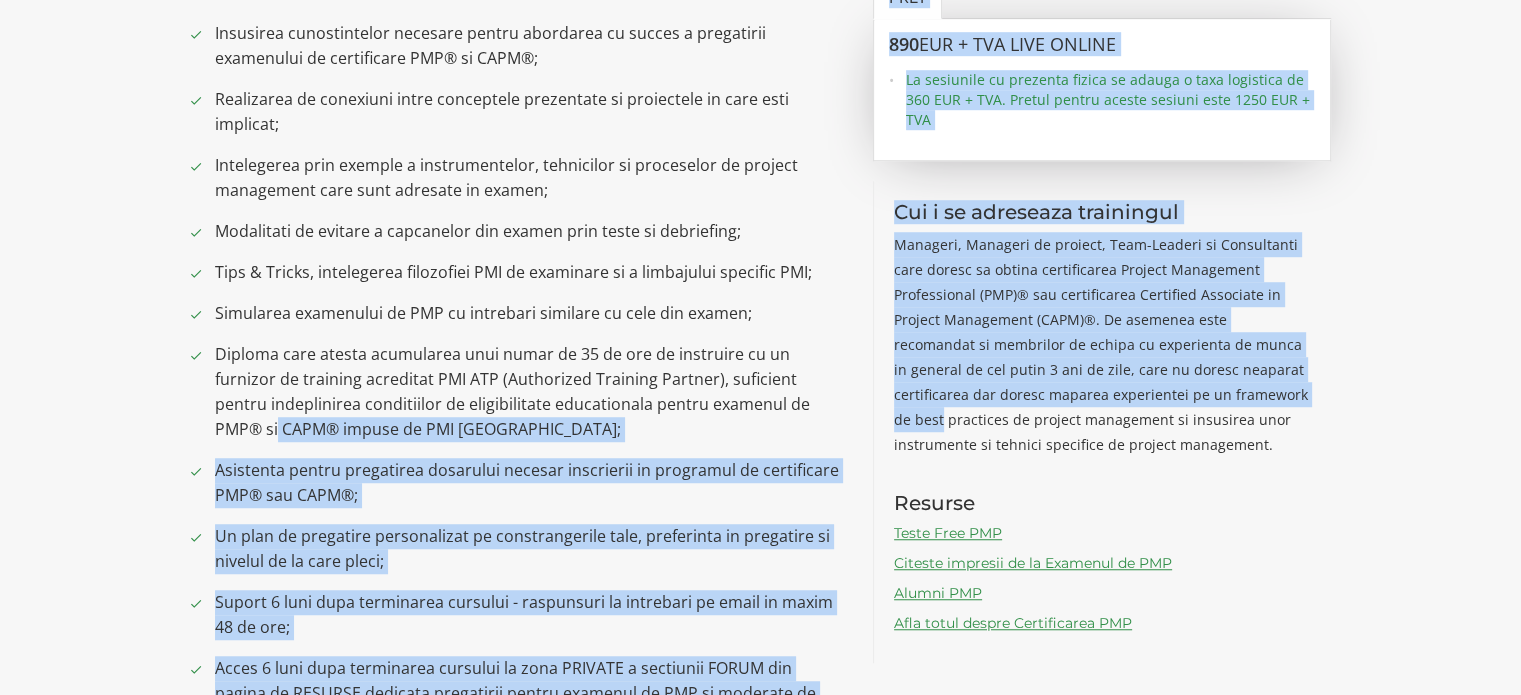 drag, startPoint x: 828, startPoint y: 399, endPoint x: 1245, endPoint y: 403, distance: 417.0192 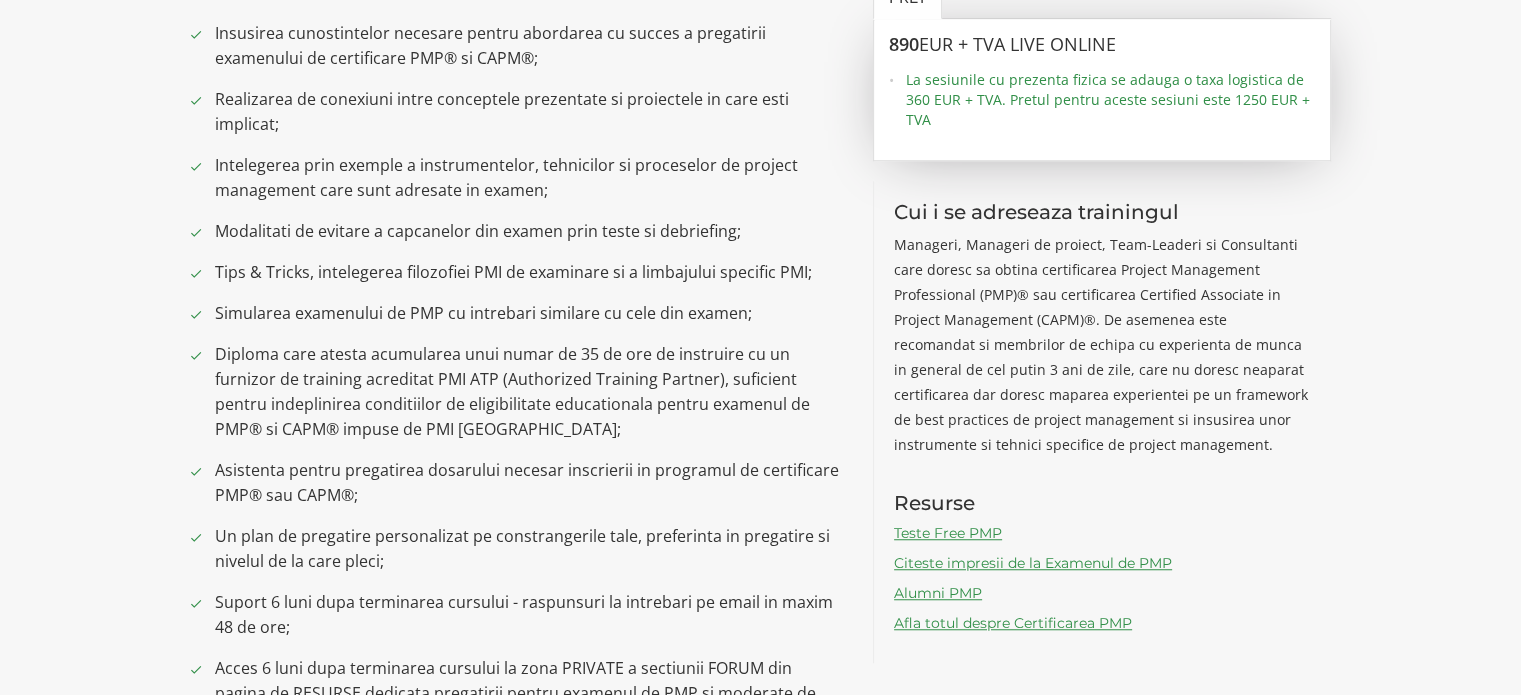 click on "Diploma care atesta acumularea unui numar de 35 de ore de instruire cu un furnizor de training acreditat PMI ATP (Authorized Training Partner), suficient pentru indeplinirea conditiilor de eligibilitate educationala pentru examenul de PMP® si CAPM® impuse de PMI [GEOGRAPHIC_DATA];" at bounding box center (529, 392) 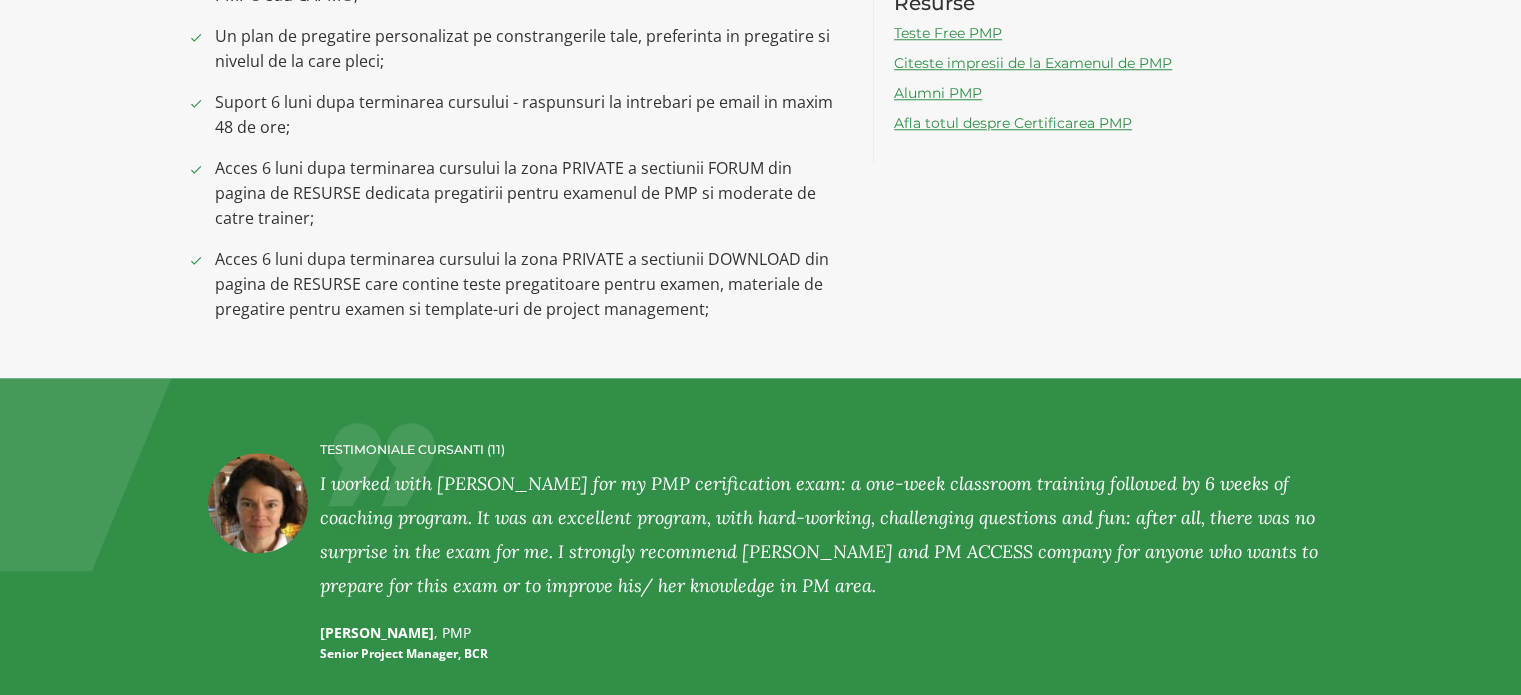 scroll, scrollTop: 1600, scrollLeft: 0, axis: vertical 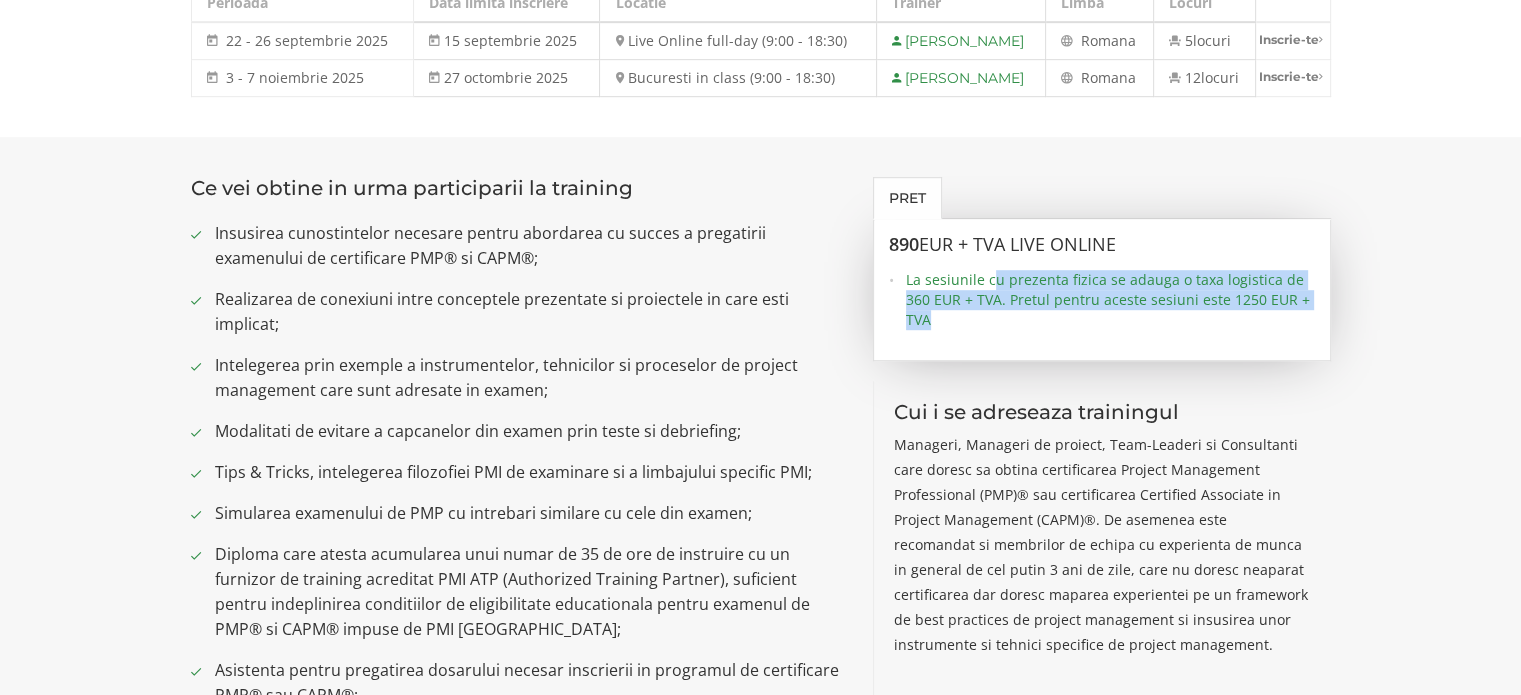 drag, startPoint x: 1092, startPoint y: 296, endPoint x: 1366, endPoint y: 394, distance: 290.9983 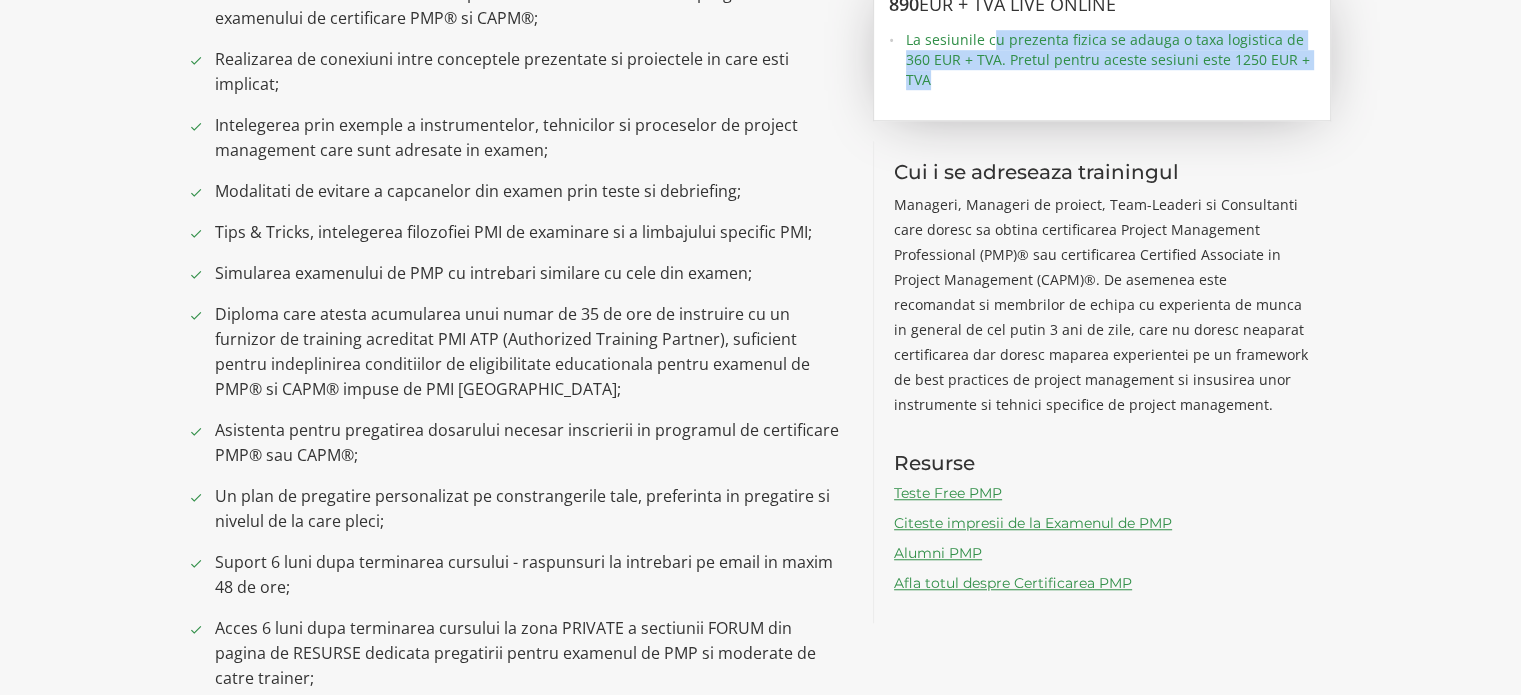scroll, scrollTop: 1600, scrollLeft: 0, axis: vertical 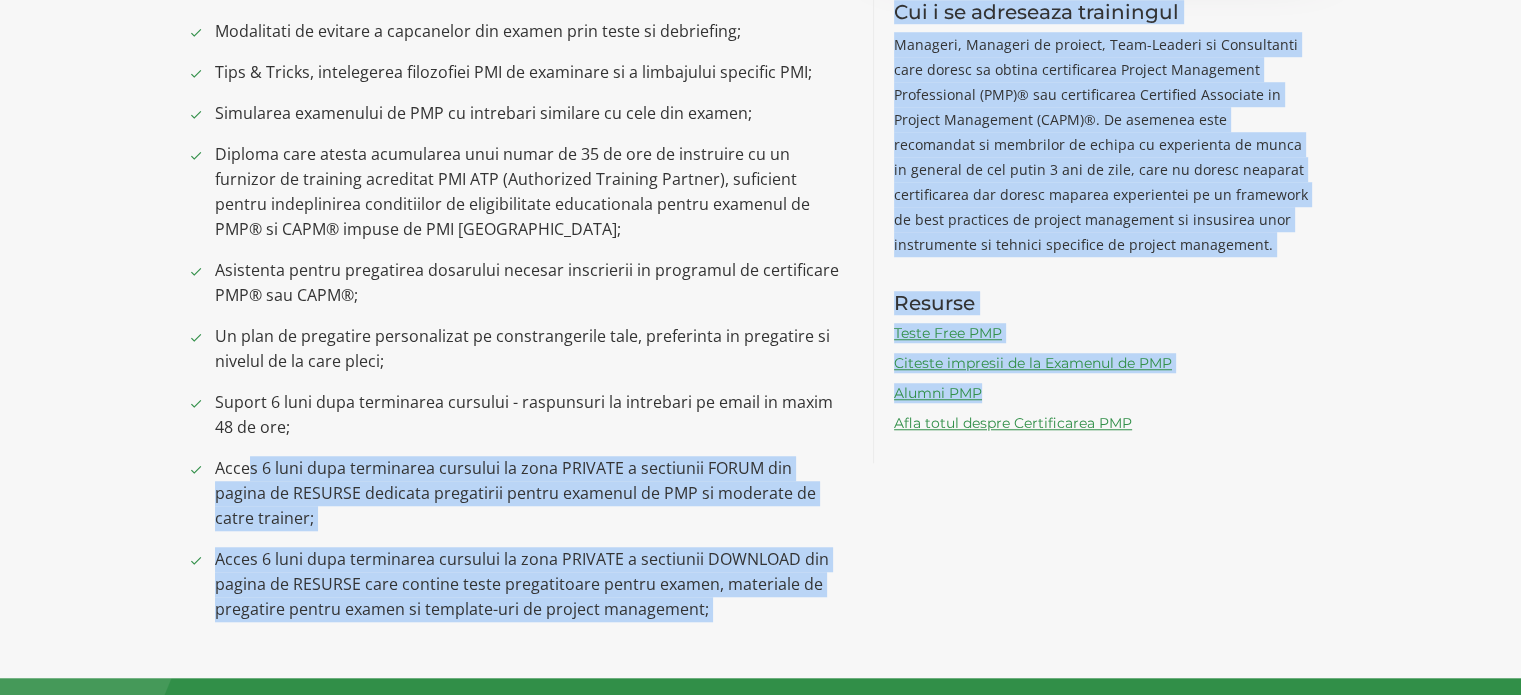 drag, startPoint x: 262, startPoint y: 468, endPoint x: 896, endPoint y: 483, distance: 634.1774 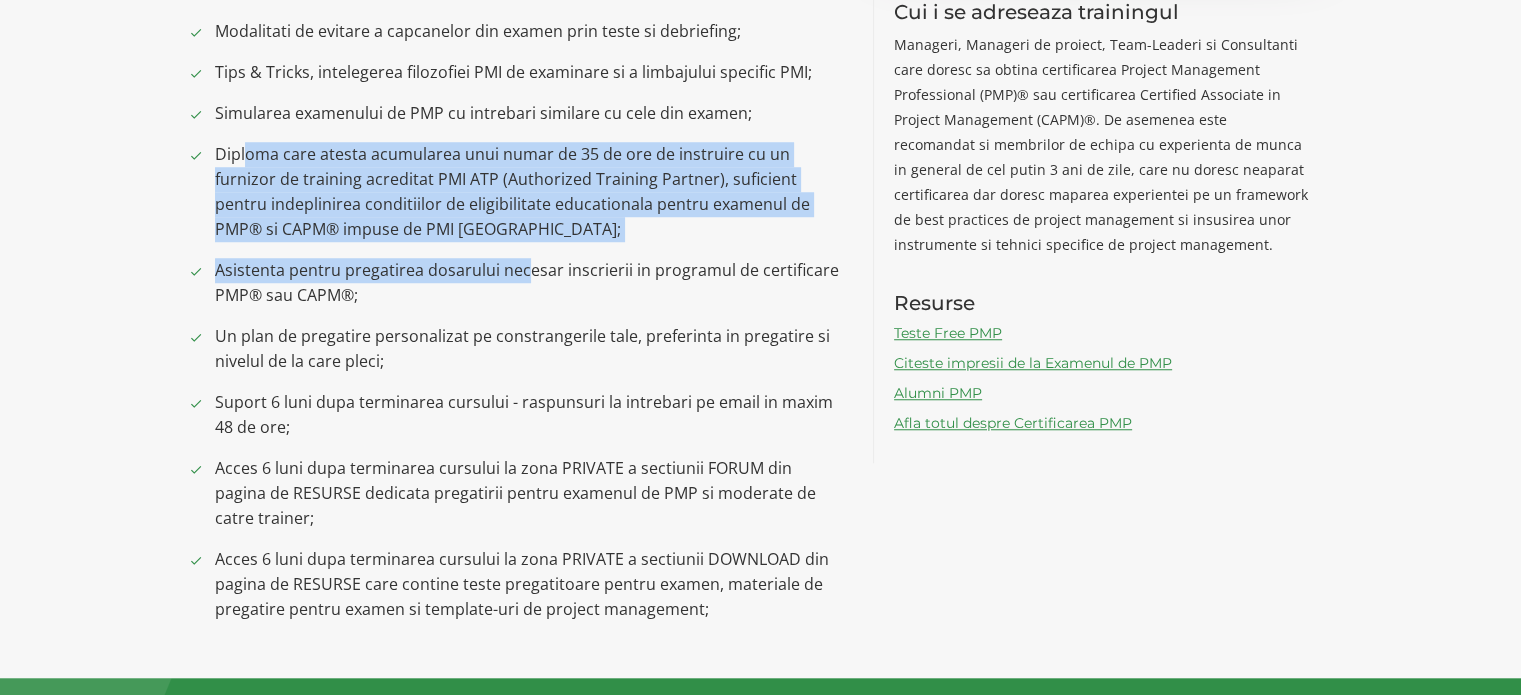 drag, startPoint x: 244, startPoint y: 147, endPoint x: 524, endPoint y: 262, distance: 302.69623 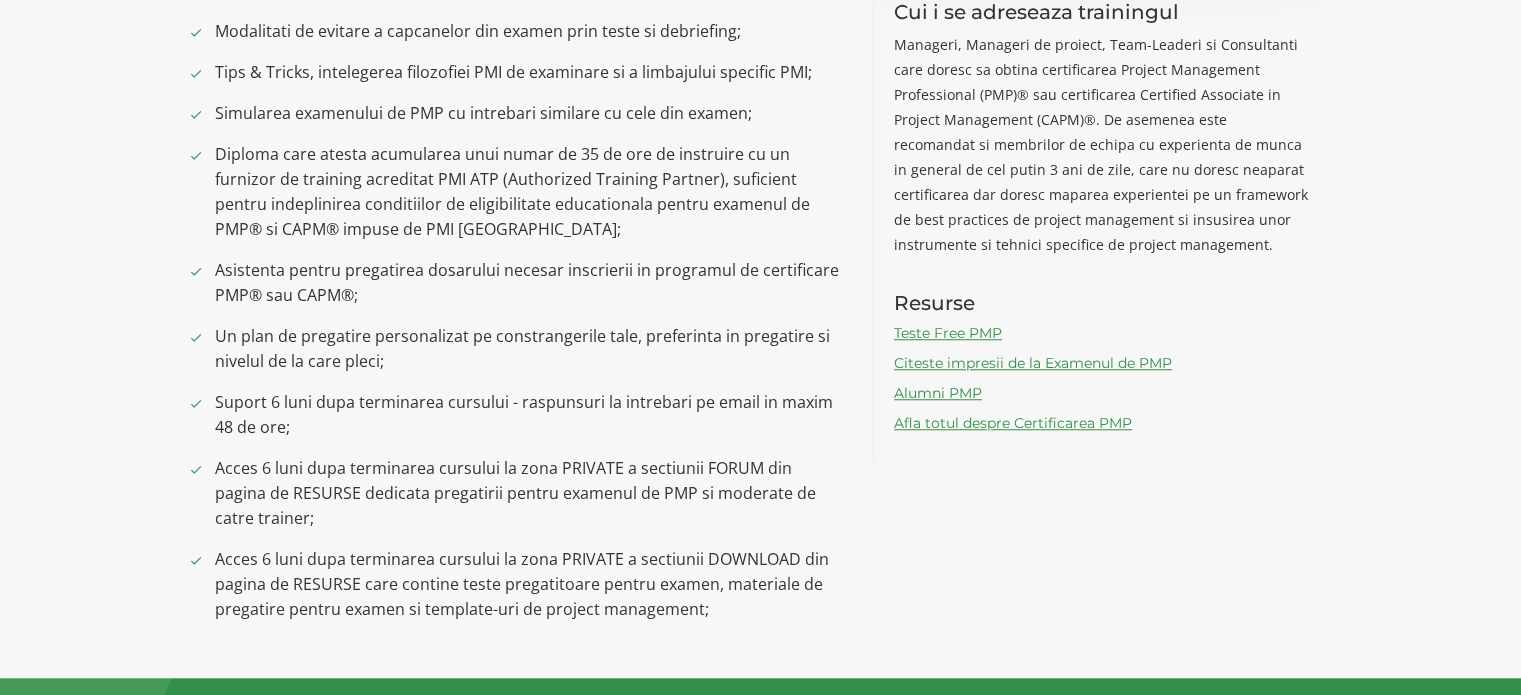click on "Asistenta pentru pregatirea dosarului necesar inscrierii in programul de certificare PMP® sau CAPM®;" at bounding box center [529, 283] 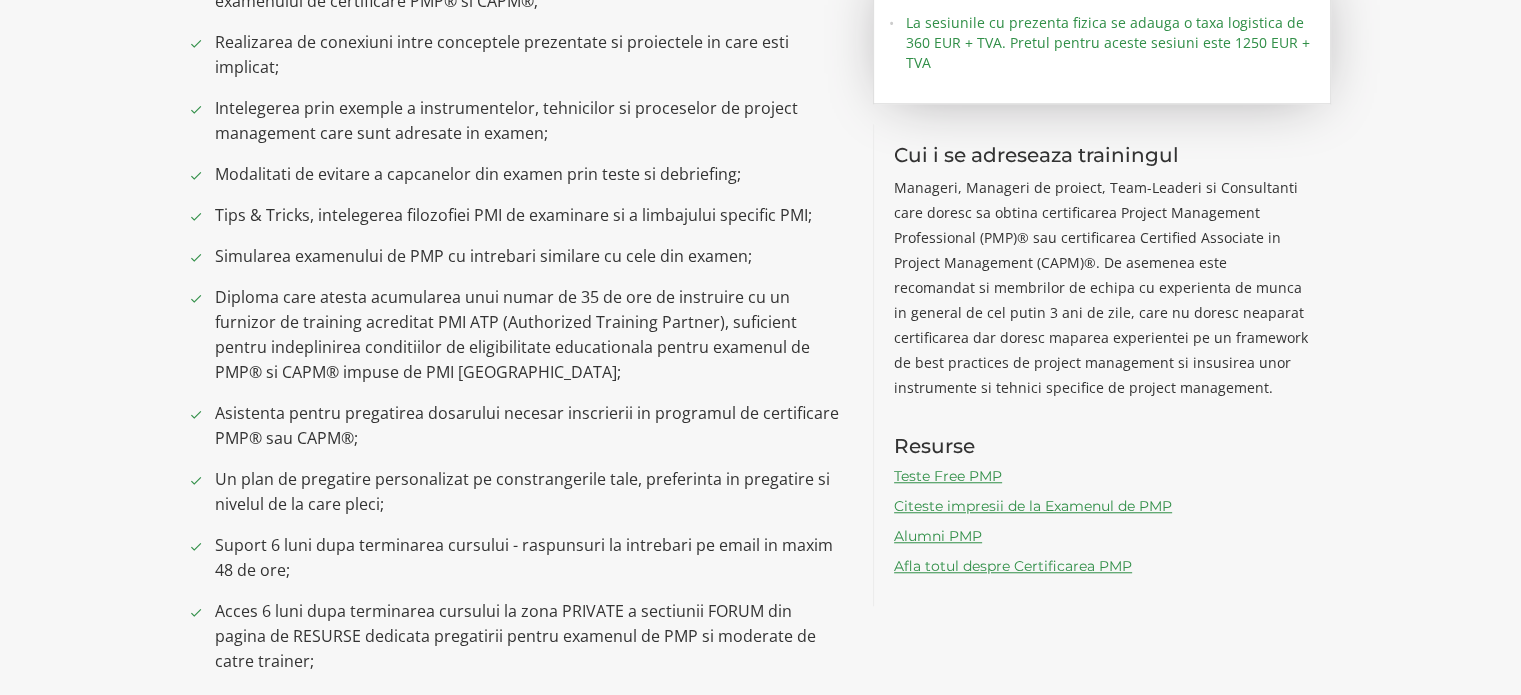 scroll, scrollTop: 1400, scrollLeft: 0, axis: vertical 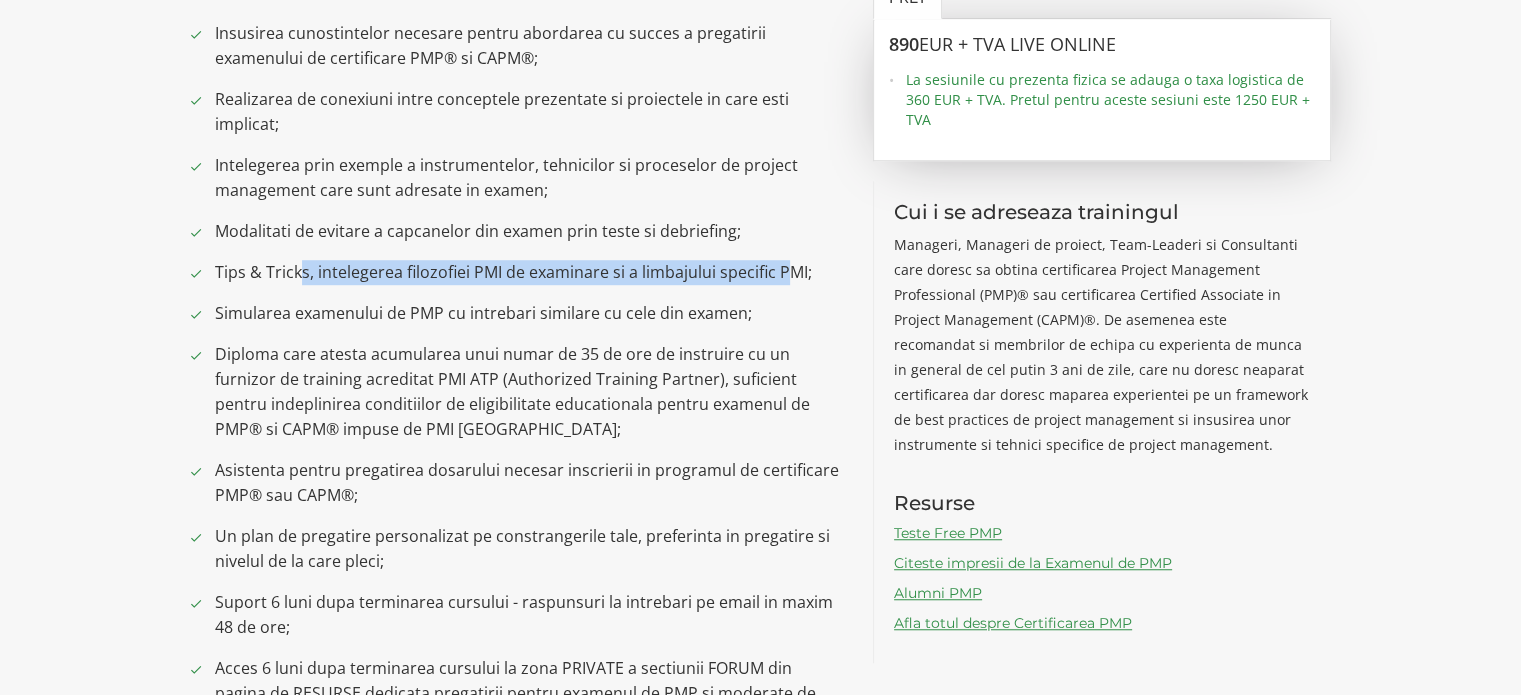 drag, startPoint x: 296, startPoint y: 251, endPoint x: 780, endPoint y: 254, distance: 484.0093 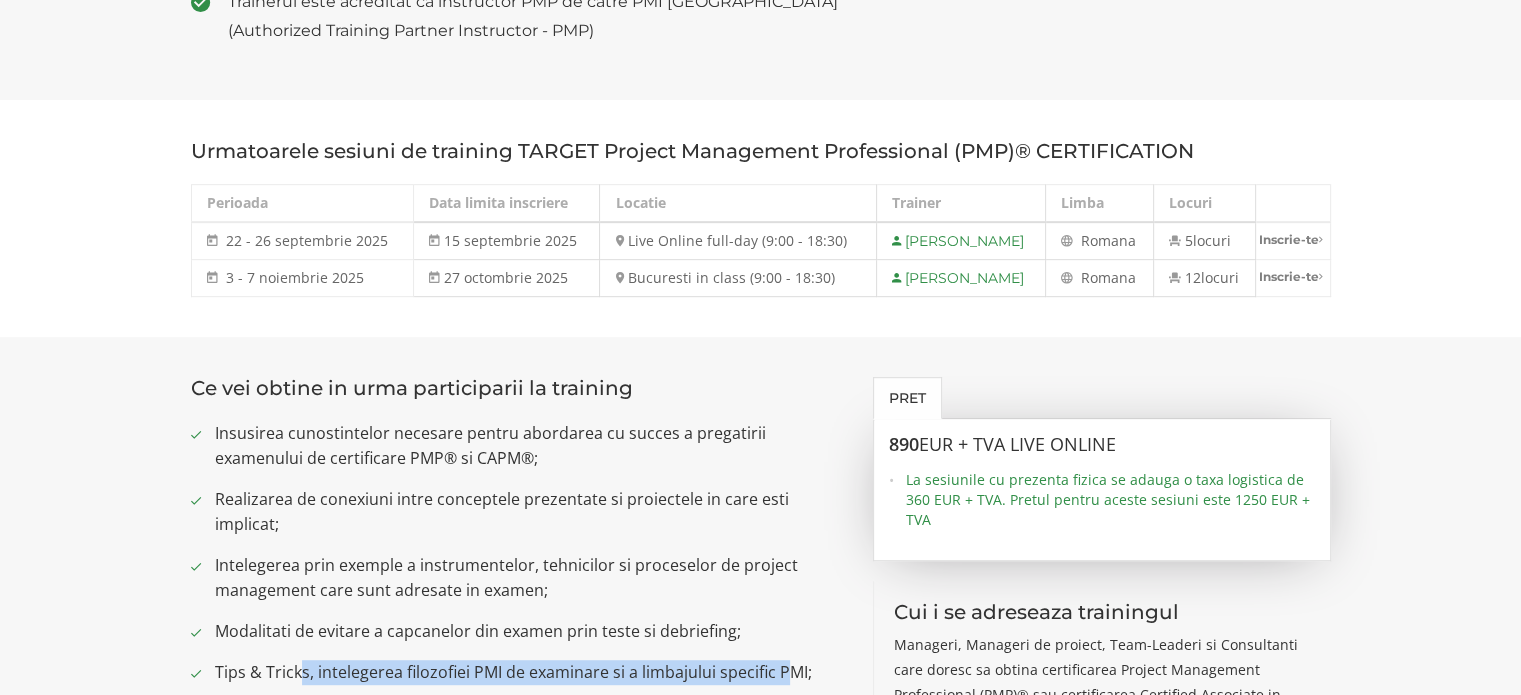 scroll, scrollTop: 1000, scrollLeft: 0, axis: vertical 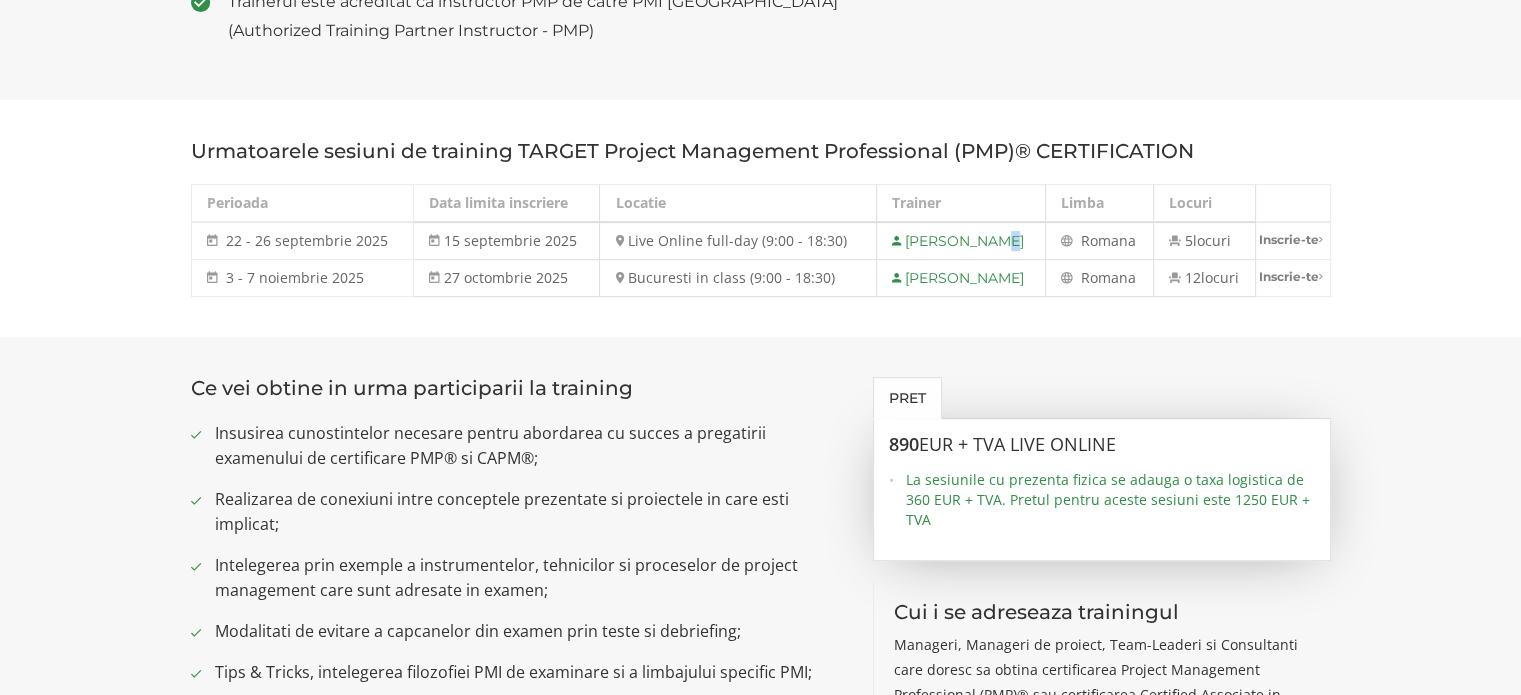 click on "[PERSON_NAME]" at bounding box center [961, 241] 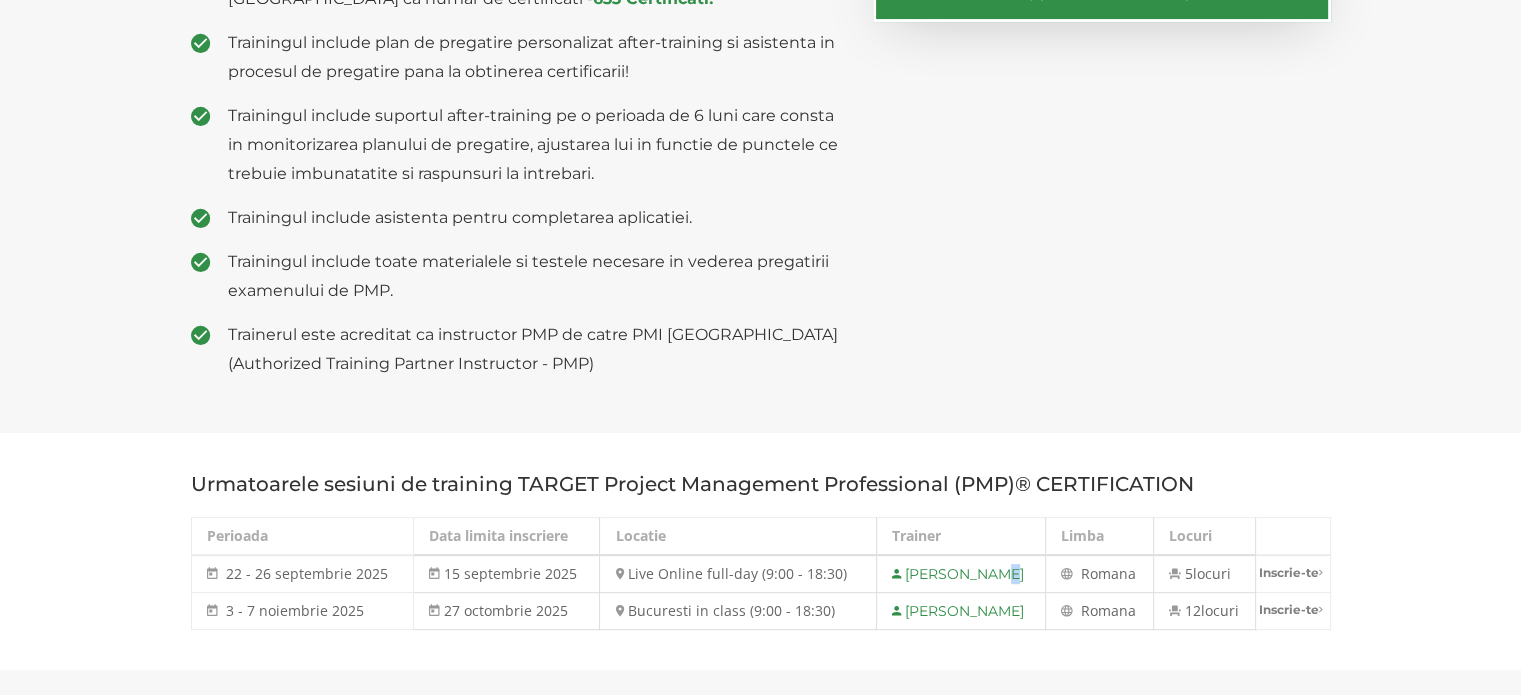 scroll, scrollTop: 600, scrollLeft: 0, axis: vertical 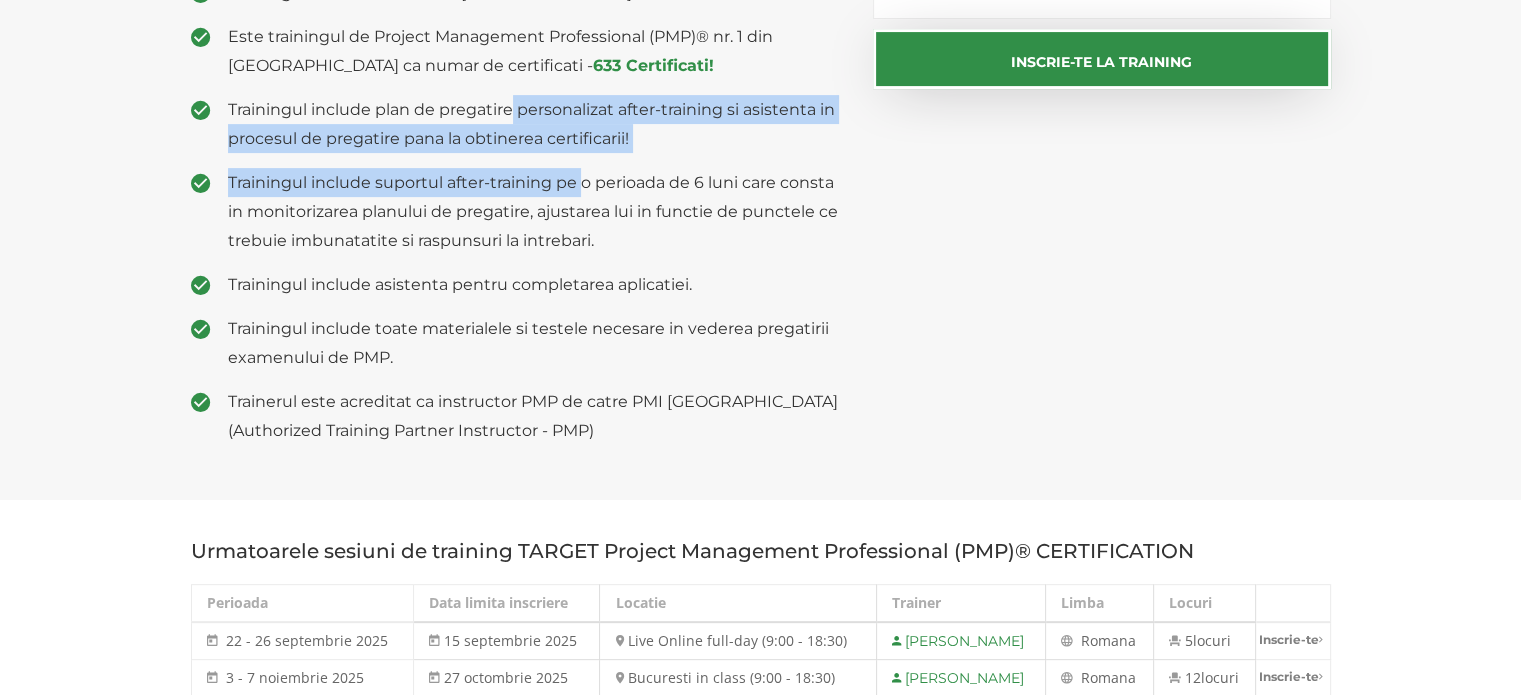 drag, startPoint x: 512, startPoint y: 116, endPoint x: 586, endPoint y: 167, distance: 89.87213 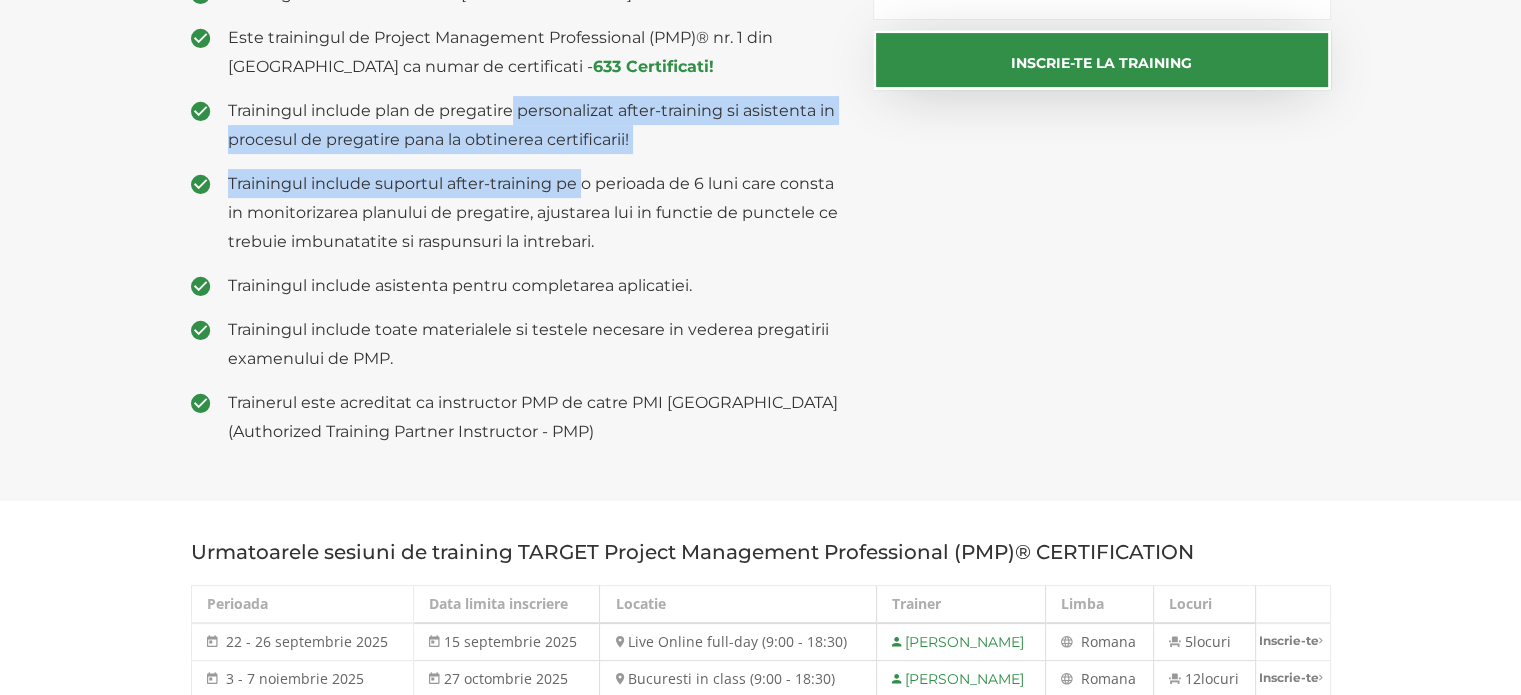 scroll, scrollTop: 900, scrollLeft: 0, axis: vertical 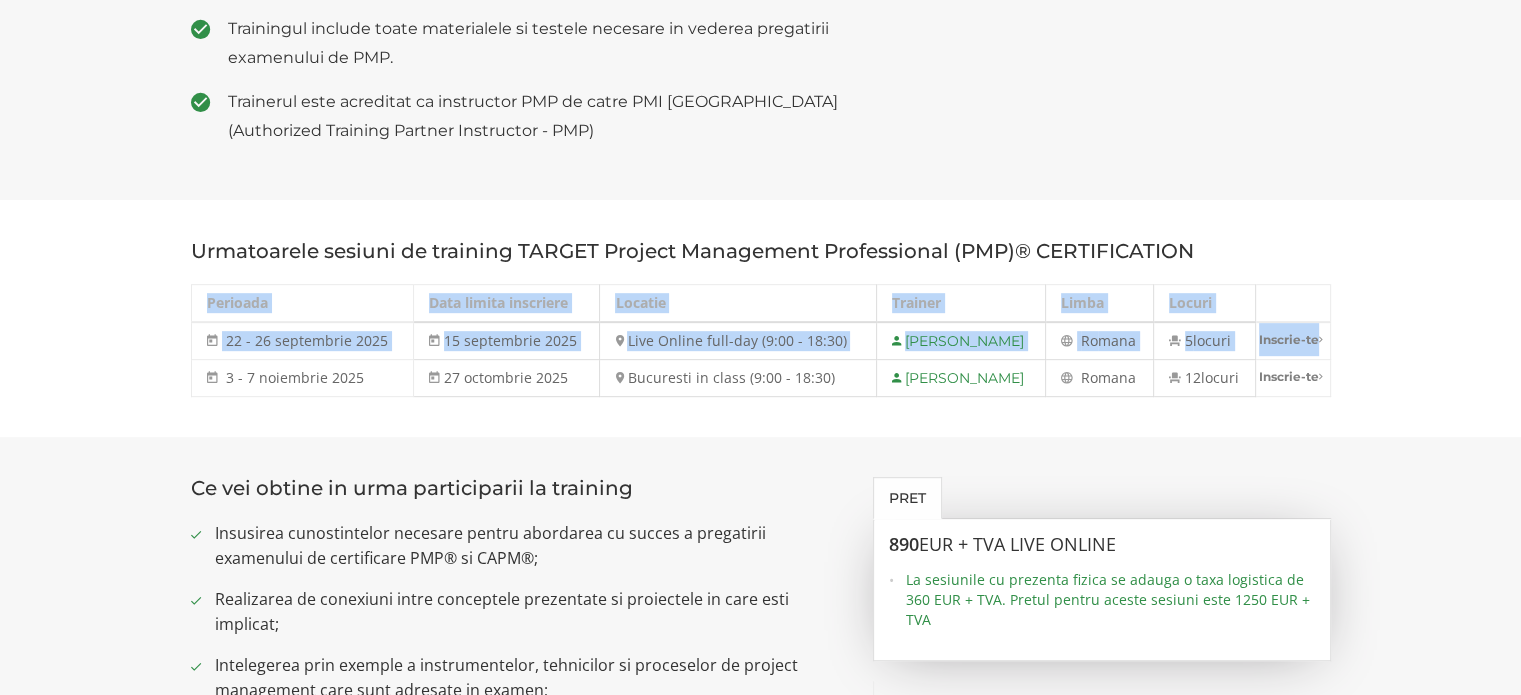 drag, startPoint x: 209, startPoint y: 373, endPoint x: 1528, endPoint y: 352, distance: 1319.1671 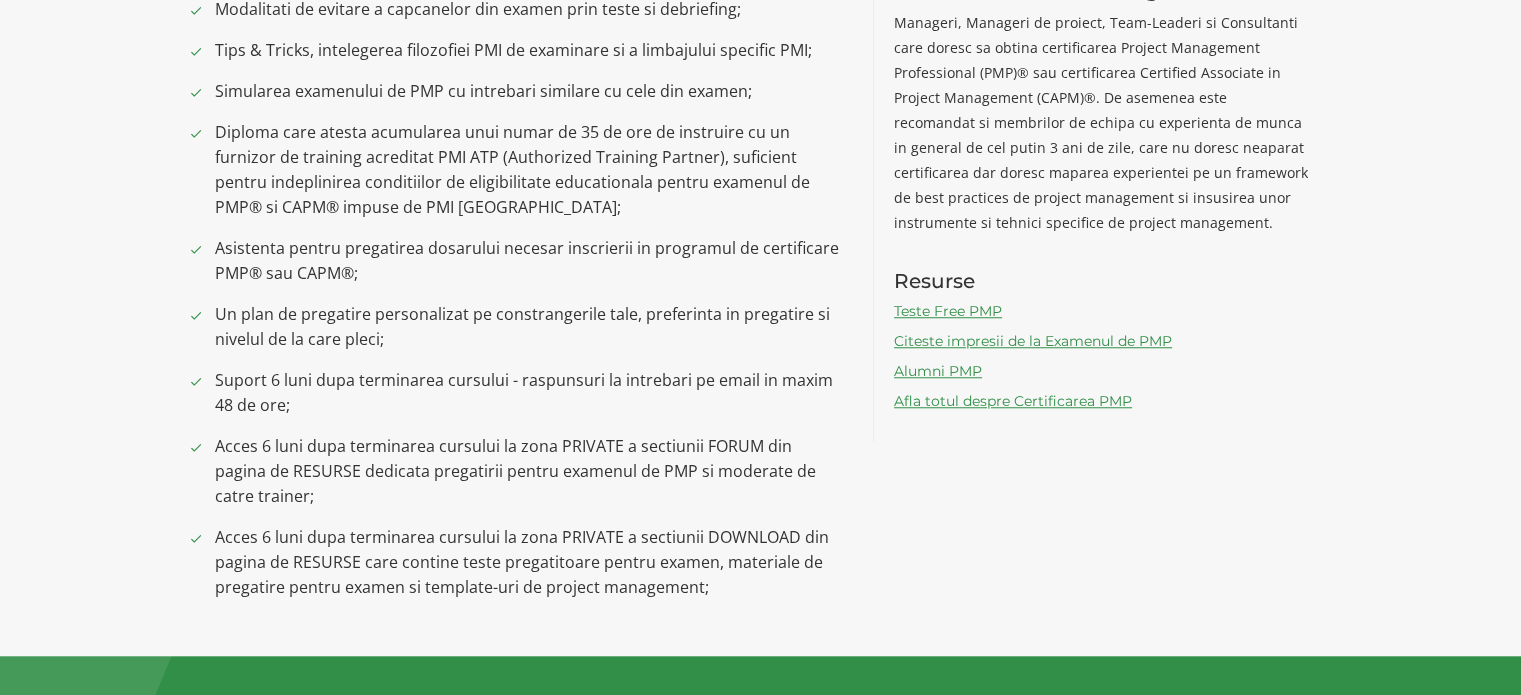 scroll, scrollTop: 1700, scrollLeft: 0, axis: vertical 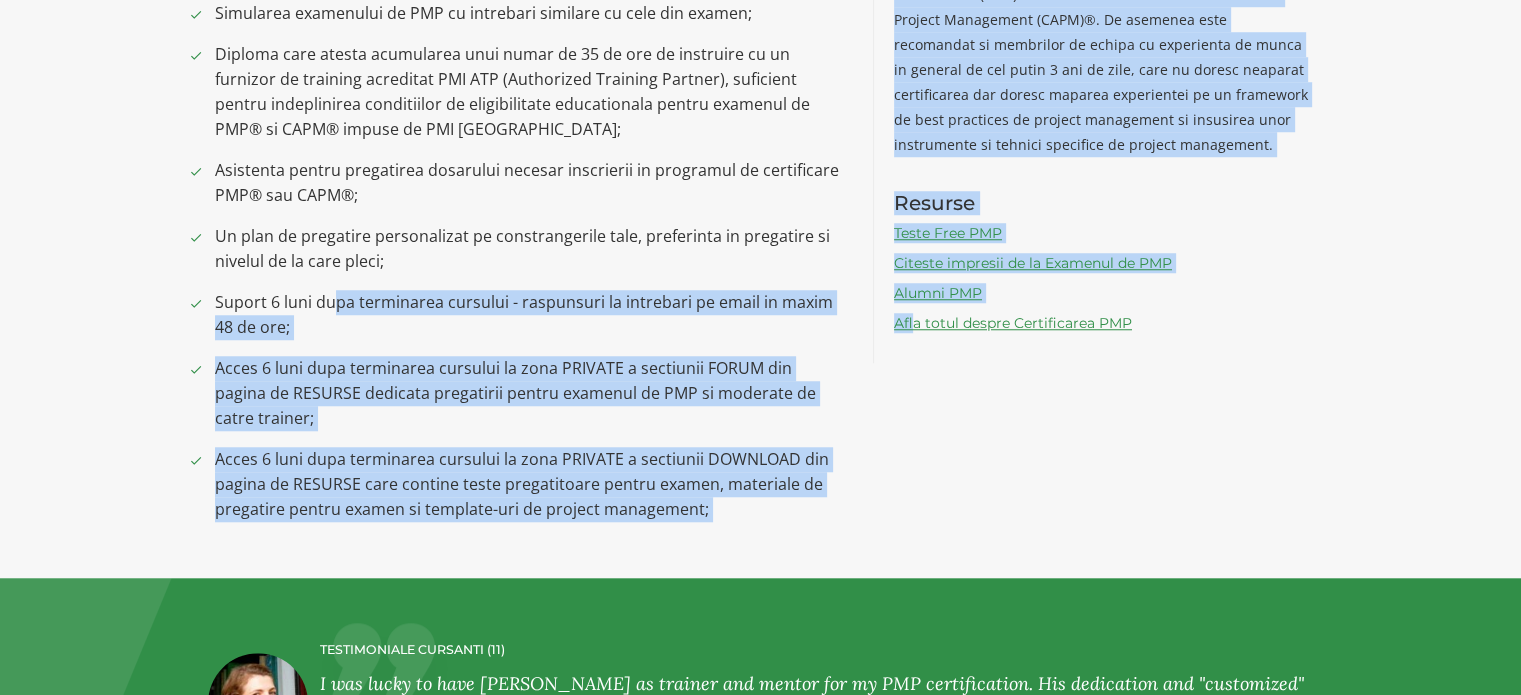 drag, startPoint x: 389, startPoint y: 324, endPoint x: 916, endPoint y: 334, distance: 527.09485 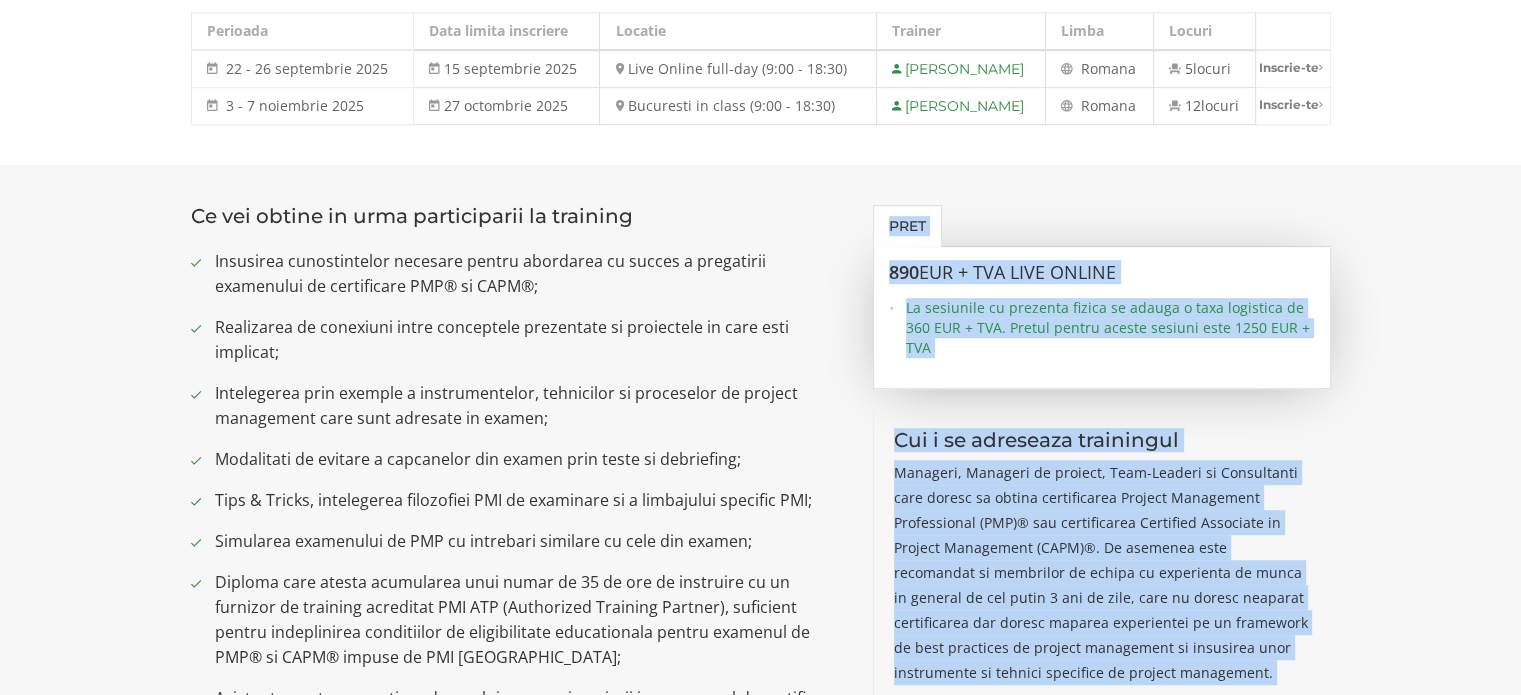 scroll, scrollTop: 1300, scrollLeft: 0, axis: vertical 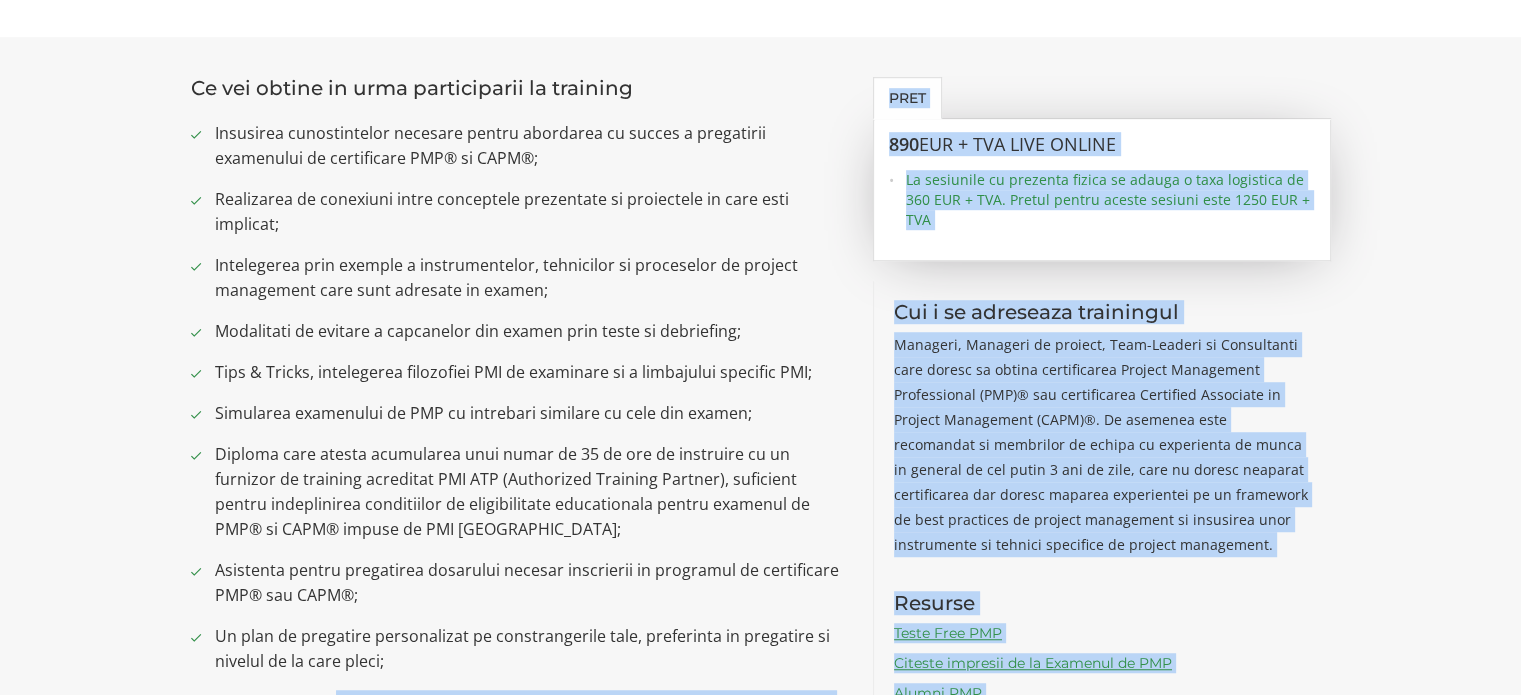 click on "Cui i se adreseaza trainingul
Manageri, Manageri de proiect, Team-Leaderi si Consultanti care doresc sa obtina certificarea Project Management Professional (PMP)® sau certificarea Certified Associate in Project Management (CAPM)®. De asemenea este recomandat si membrilor de echipa cu experienta de munca in general de cel putin 3 ani de zile, care nu doresc neaparat certificarea dar doresc maparea experientei pe un framework de best practices de project management si insusirea unor instrumente si tehnici specifice de project management.
Resurse
Teste Free PMP
Citeste impresii de la Examenul de PMP
Alumni PMP
Afla totul despre Certificarea PMP" at bounding box center [1102, 522] 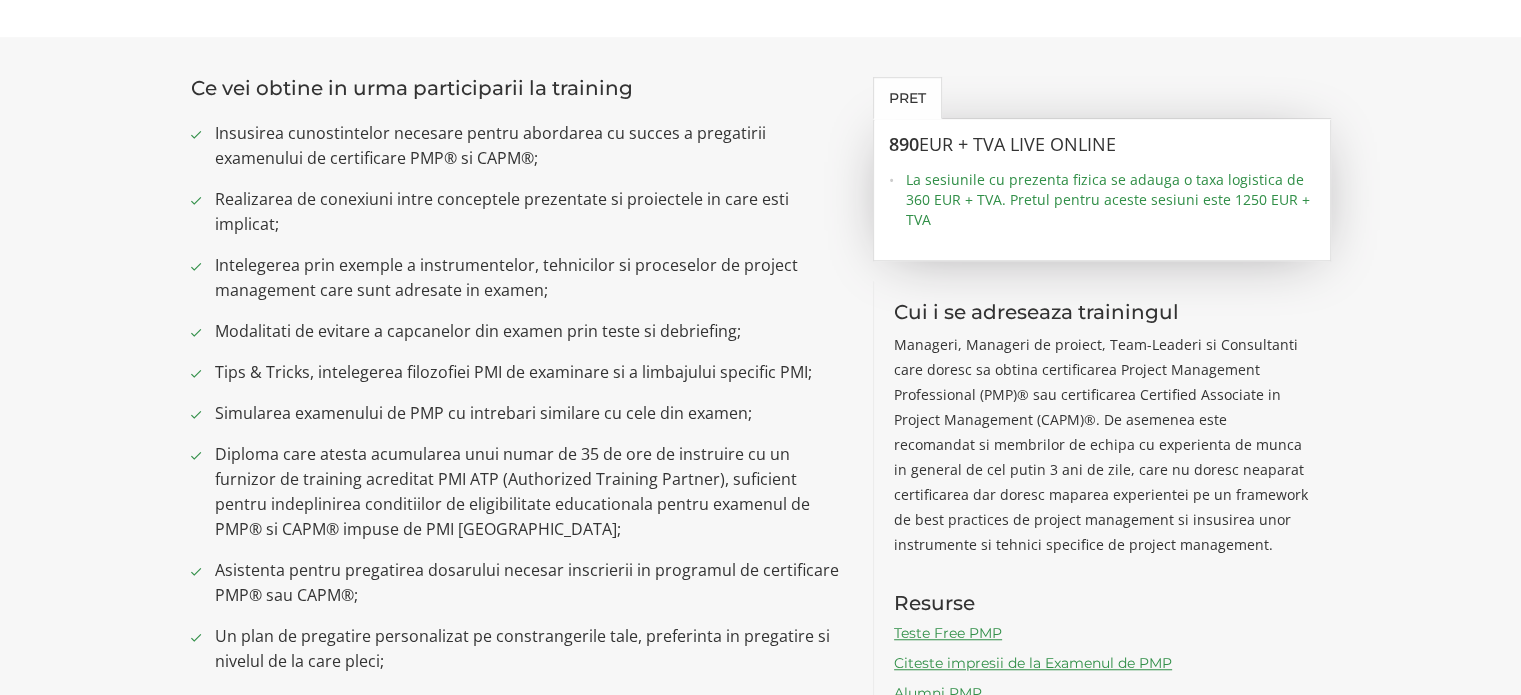 drag, startPoint x: 896, startPoint y: 311, endPoint x: 1209, endPoint y: 578, distance: 411.40976 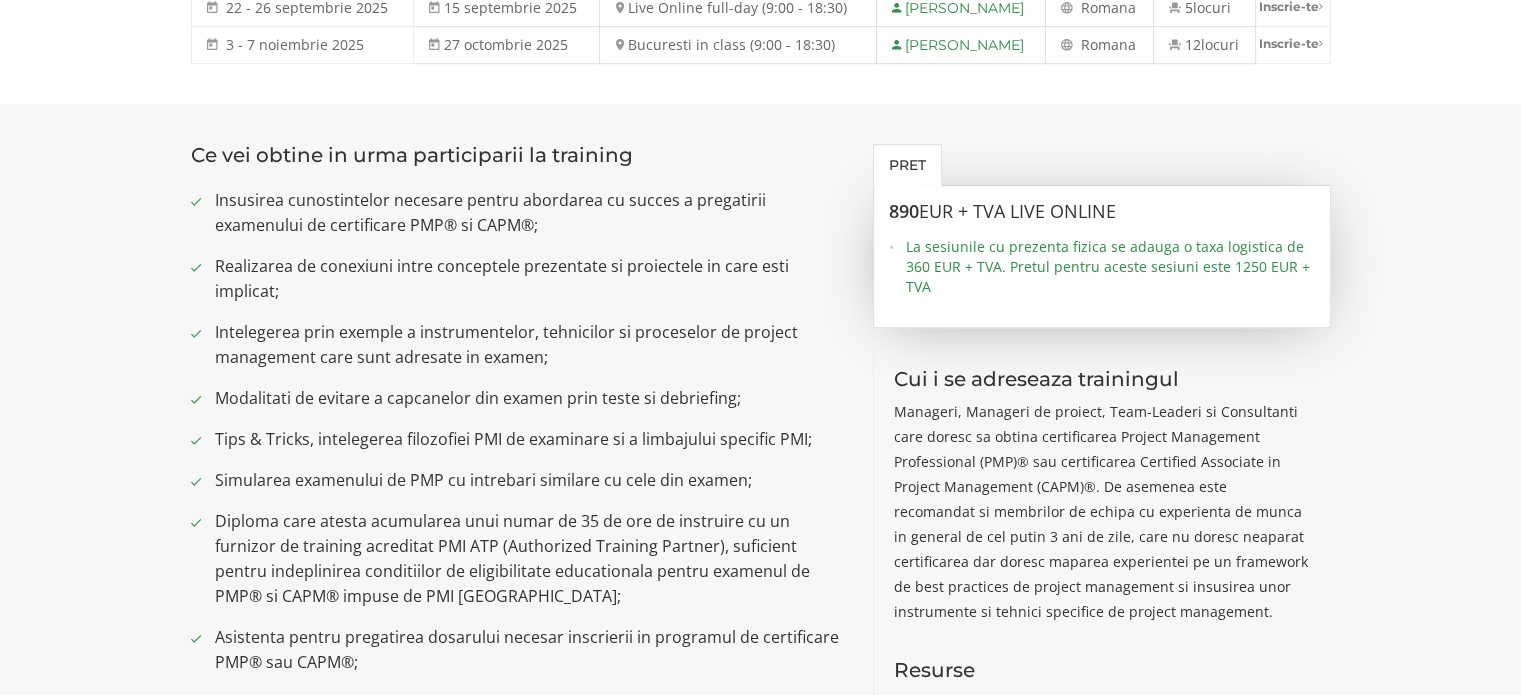scroll, scrollTop: 1200, scrollLeft: 0, axis: vertical 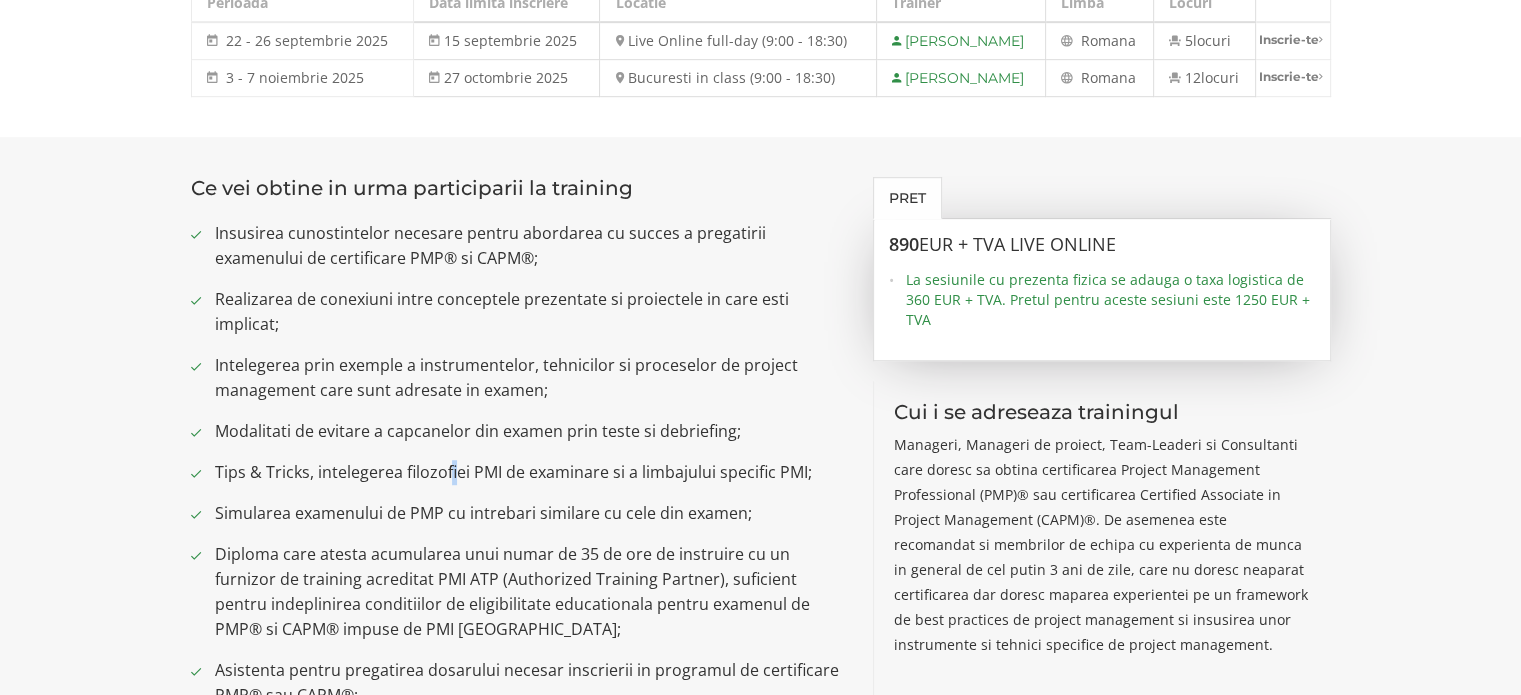 click on "Tips & Tricks, intelegerea filozofiei PMI de examinare si a limbajului specific PMI;" at bounding box center [529, 472] 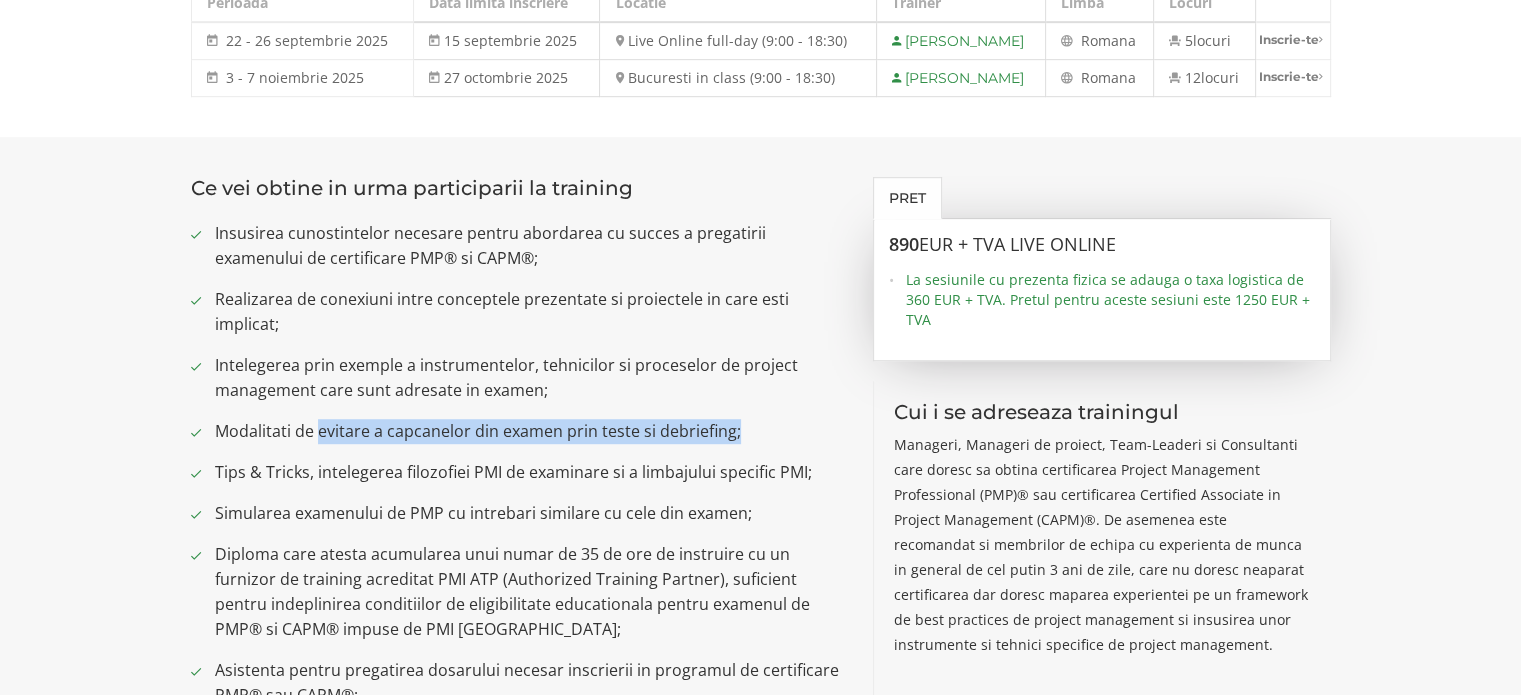 drag, startPoint x: 316, startPoint y: 422, endPoint x: 814, endPoint y: 443, distance: 498.44257 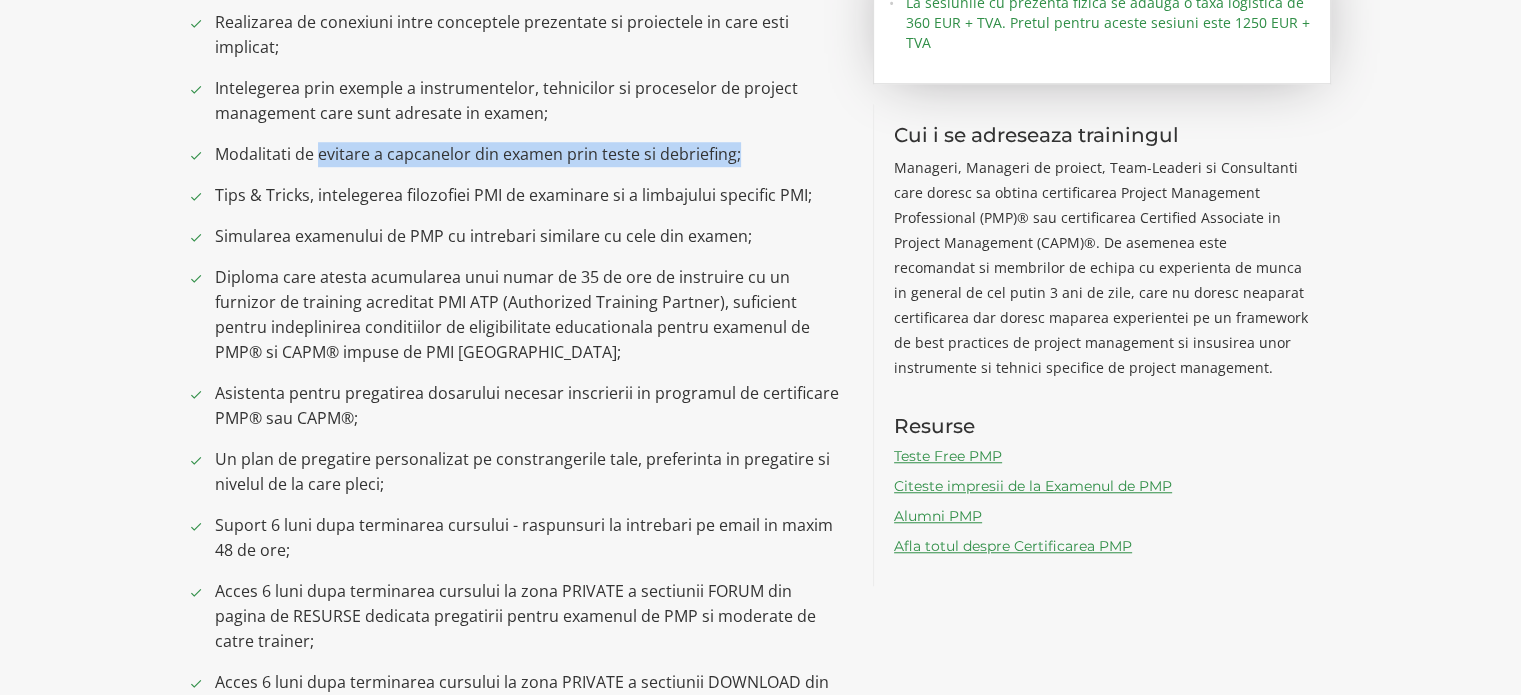 scroll, scrollTop: 1500, scrollLeft: 0, axis: vertical 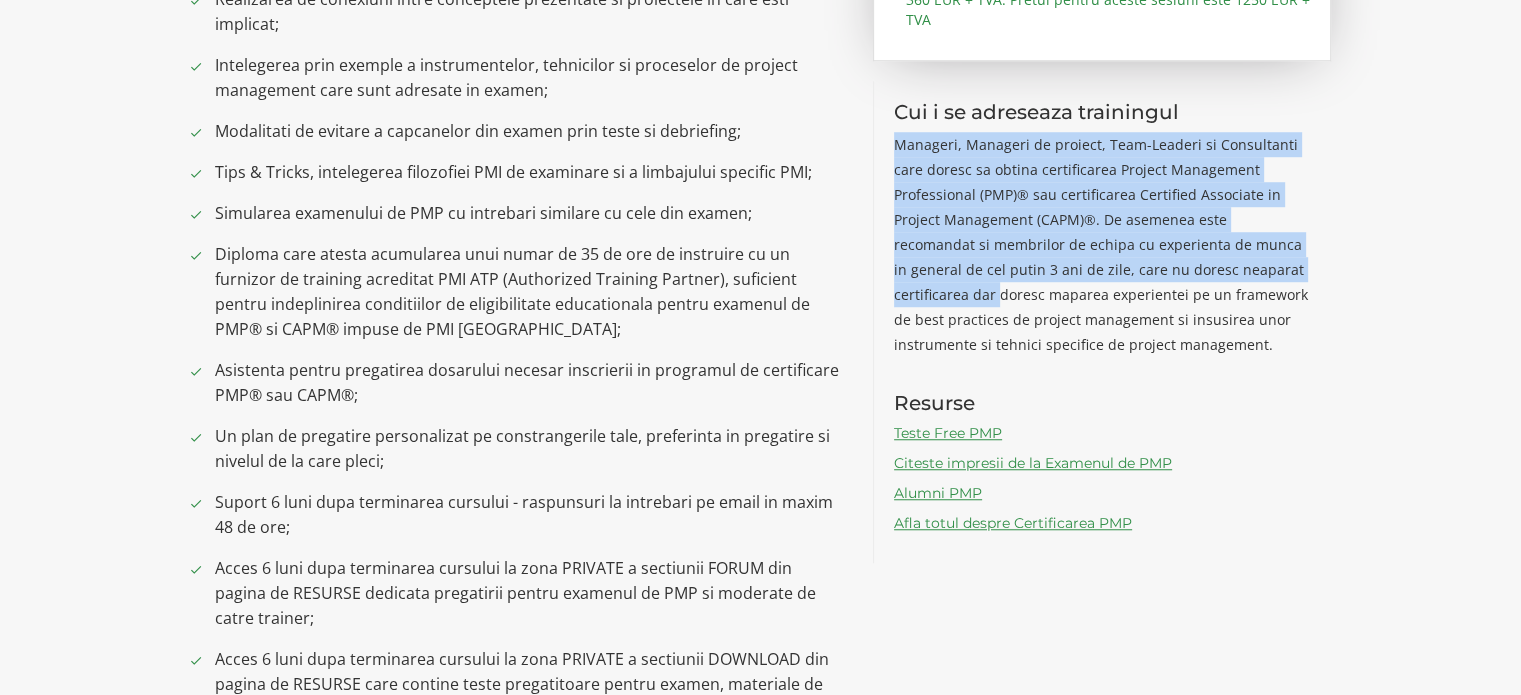 drag, startPoint x: 891, startPoint y: 145, endPoint x: 880, endPoint y: 285, distance: 140.43147 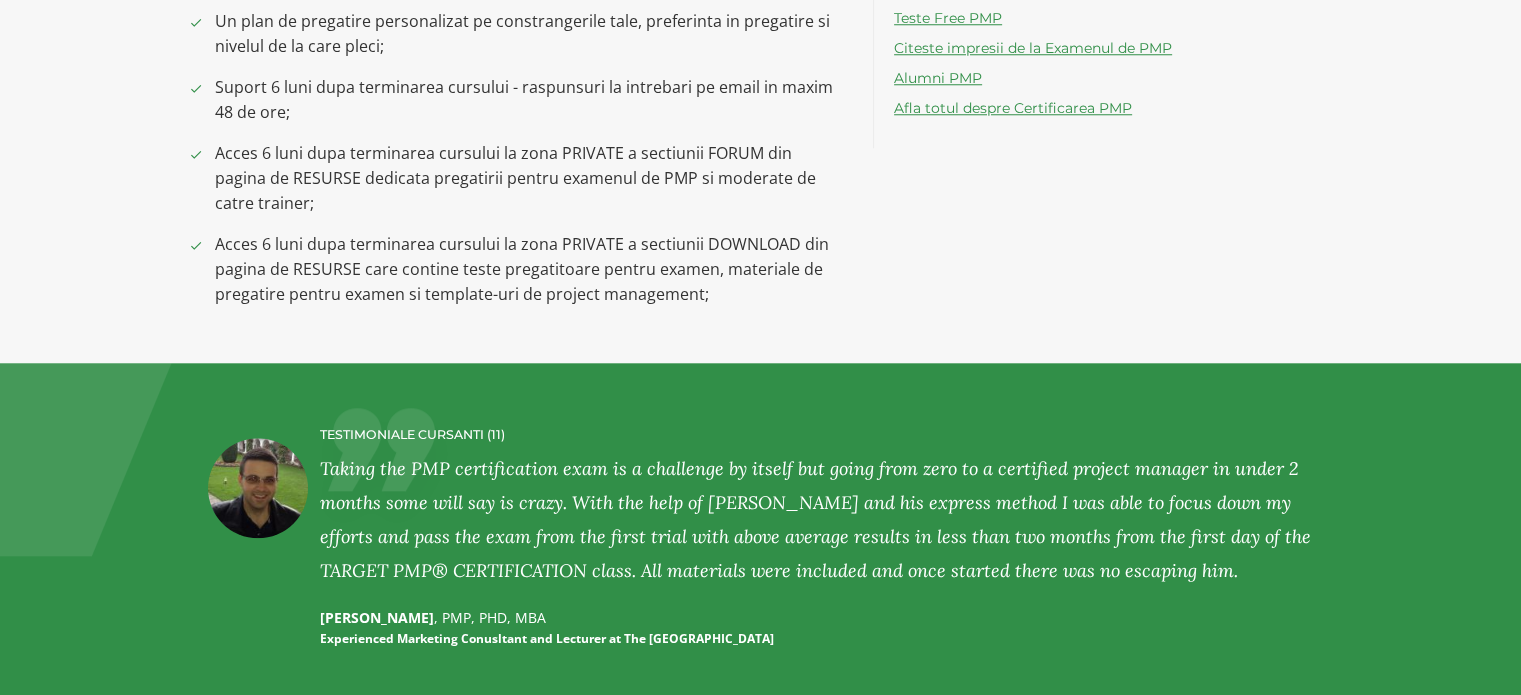 scroll, scrollTop: 2000, scrollLeft: 0, axis: vertical 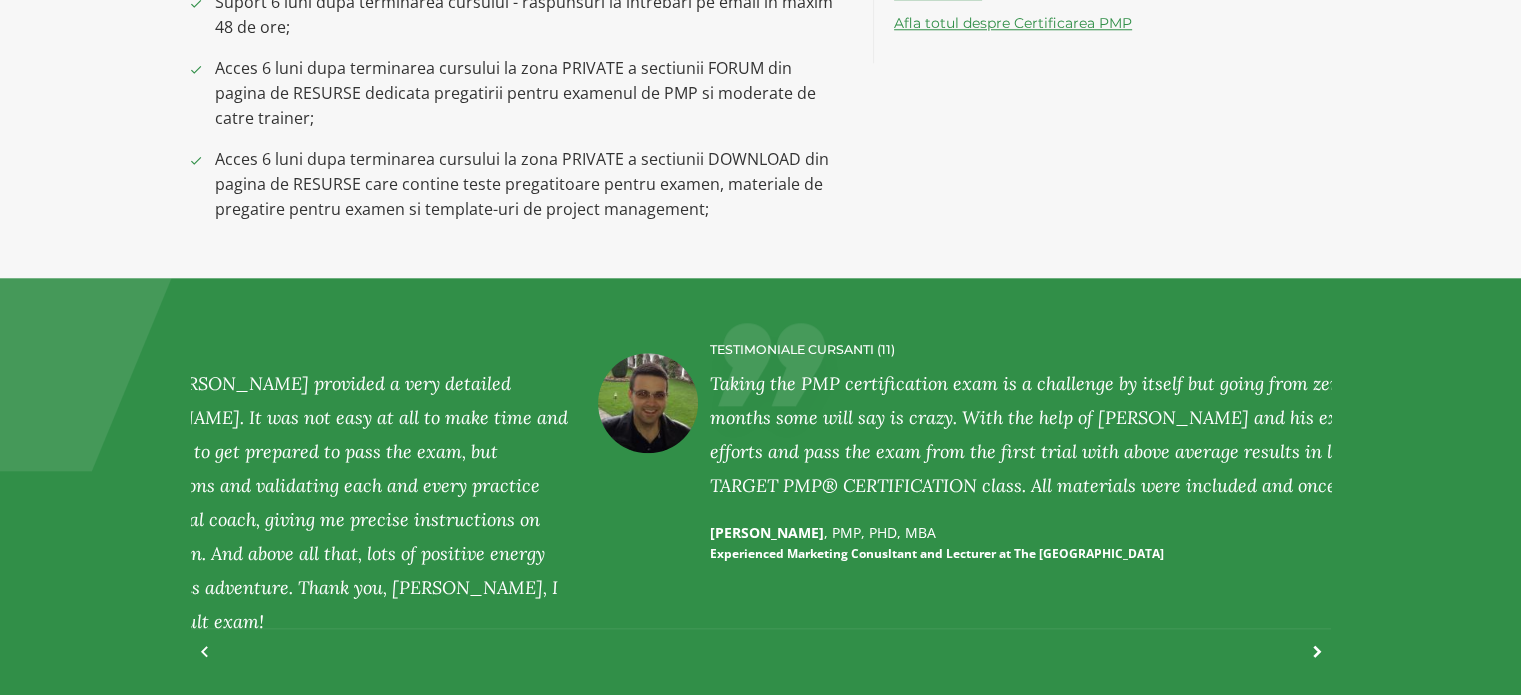 drag, startPoint x: 608, startPoint y: 385, endPoint x: 976, endPoint y: 387, distance: 368.00543 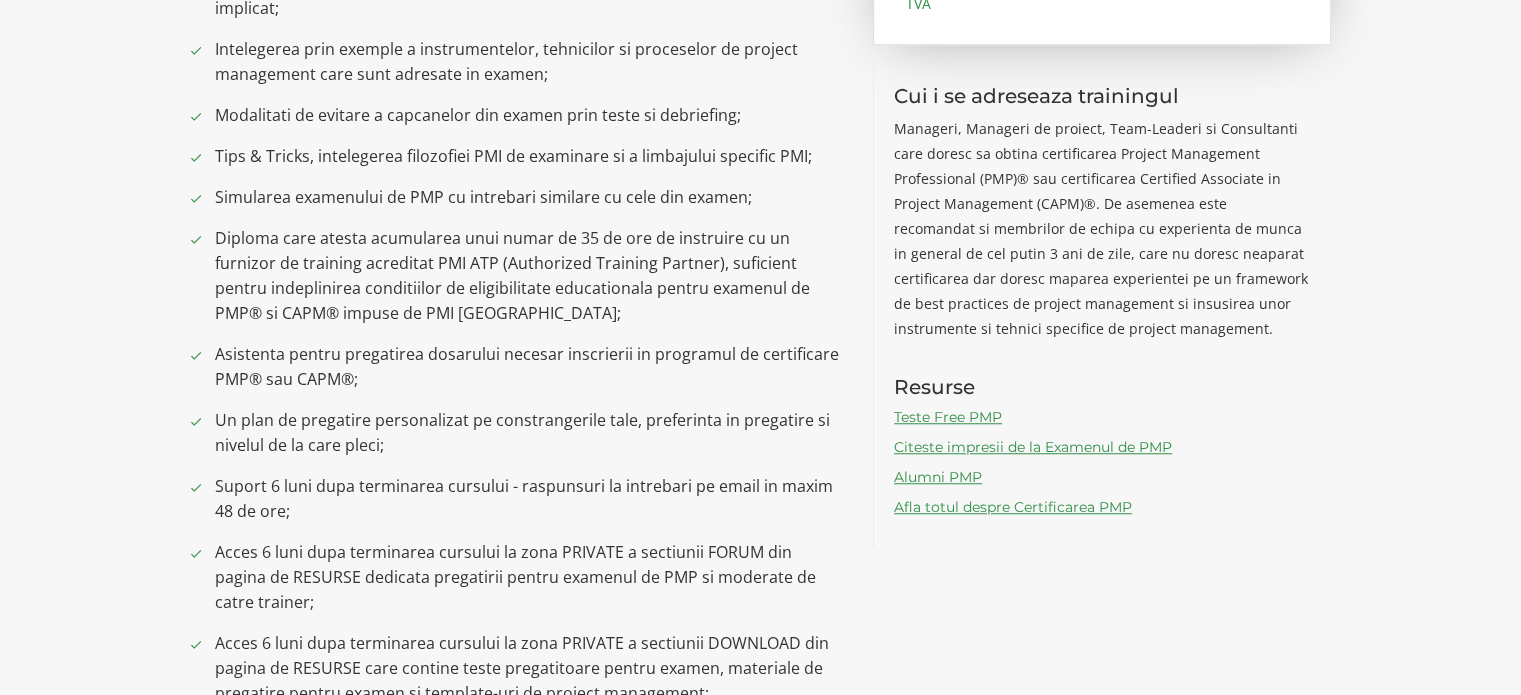 scroll, scrollTop: 1500, scrollLeft: 0, axis: vertical 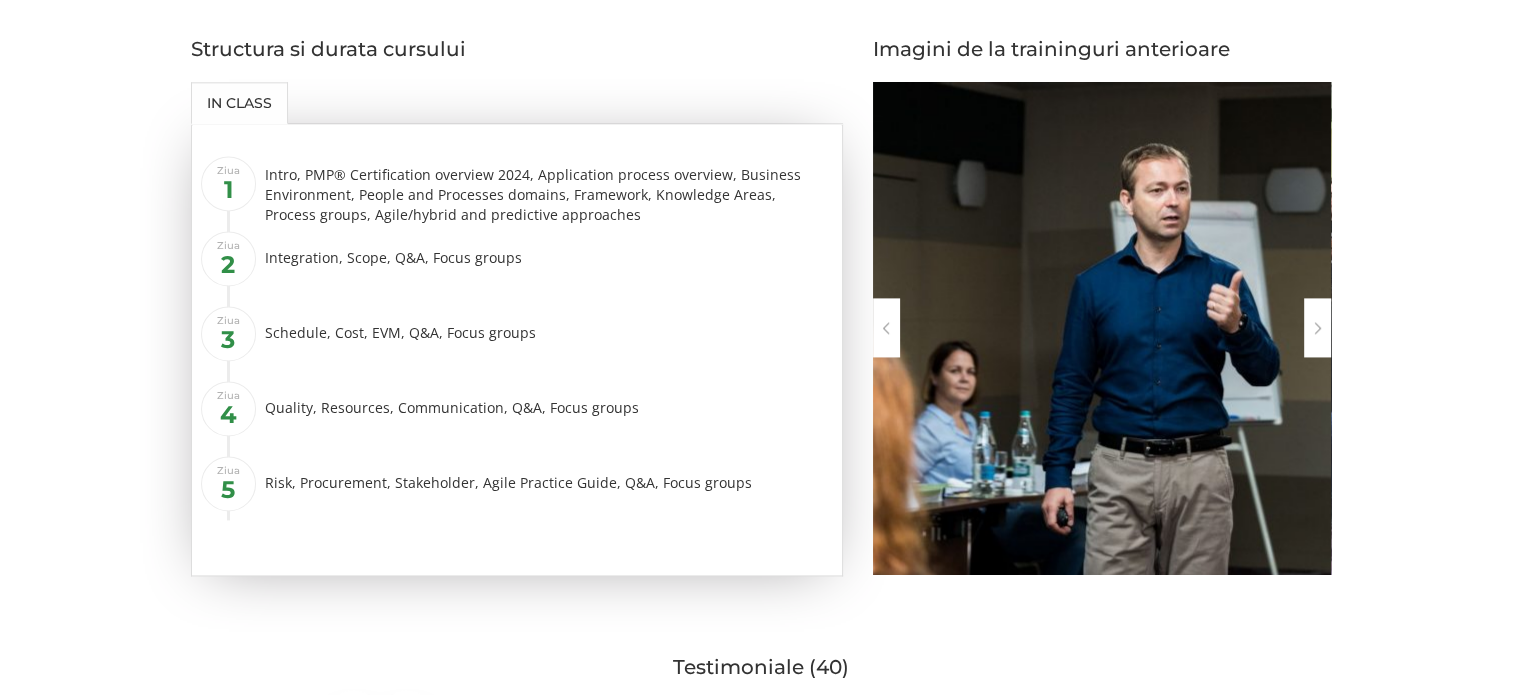 click at bounding box center (1317, 327) 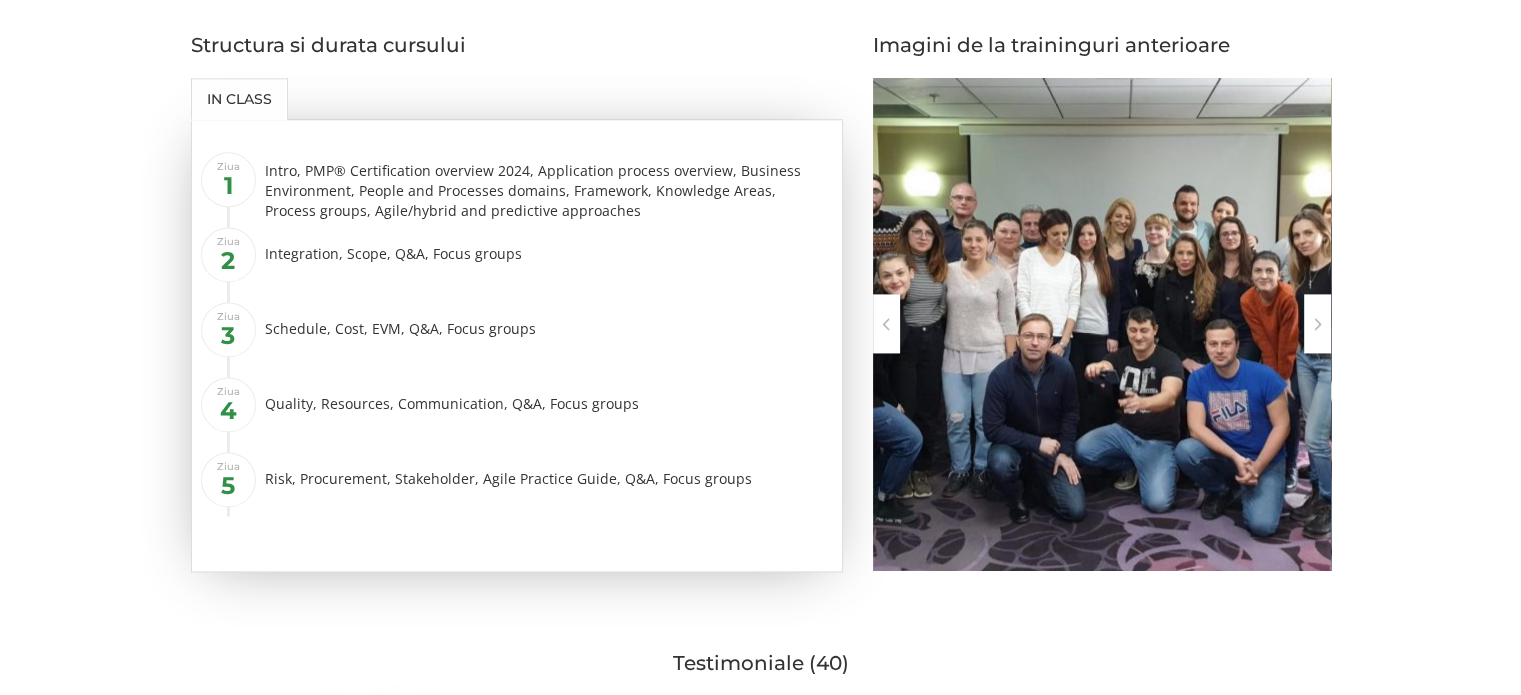 scroll, scrollTop: 2680, scrollLeft: 0, axis: vertical 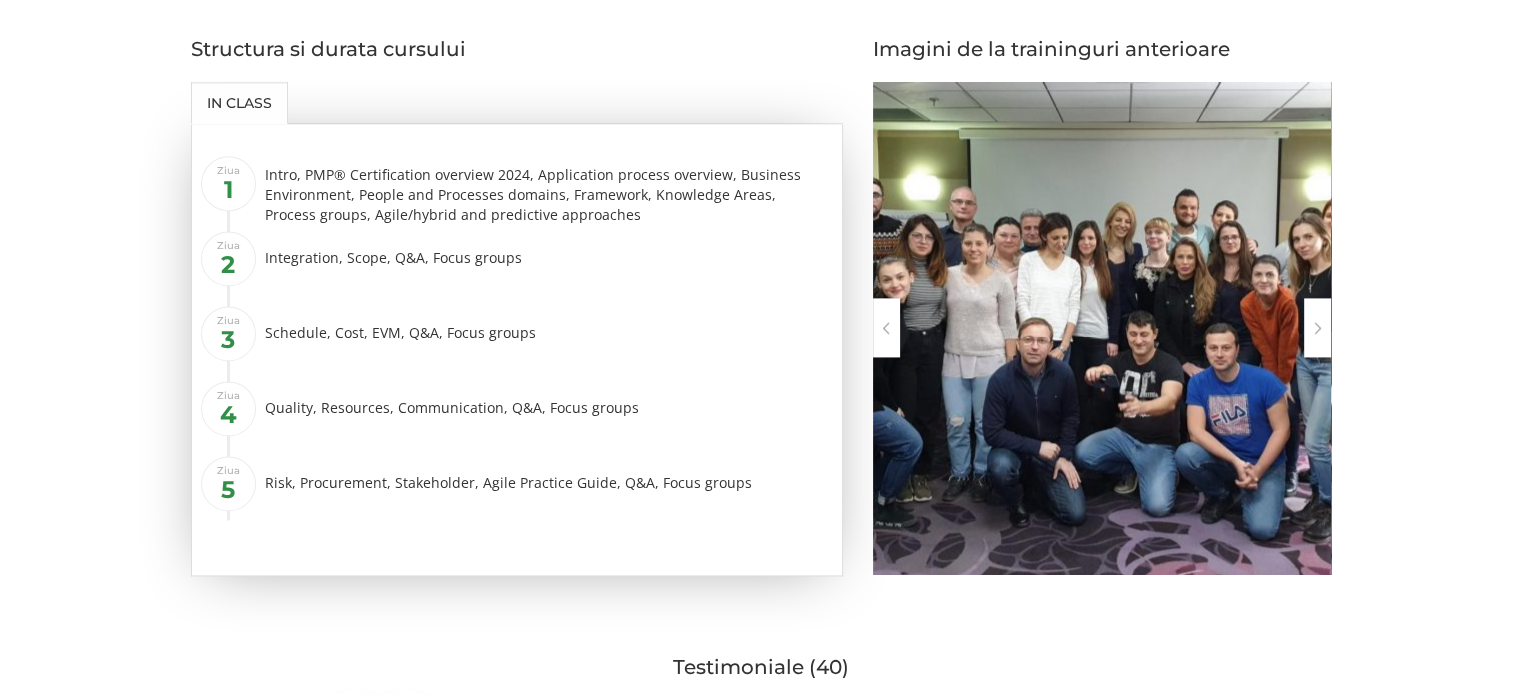 click at bounding box center (1317, 327) 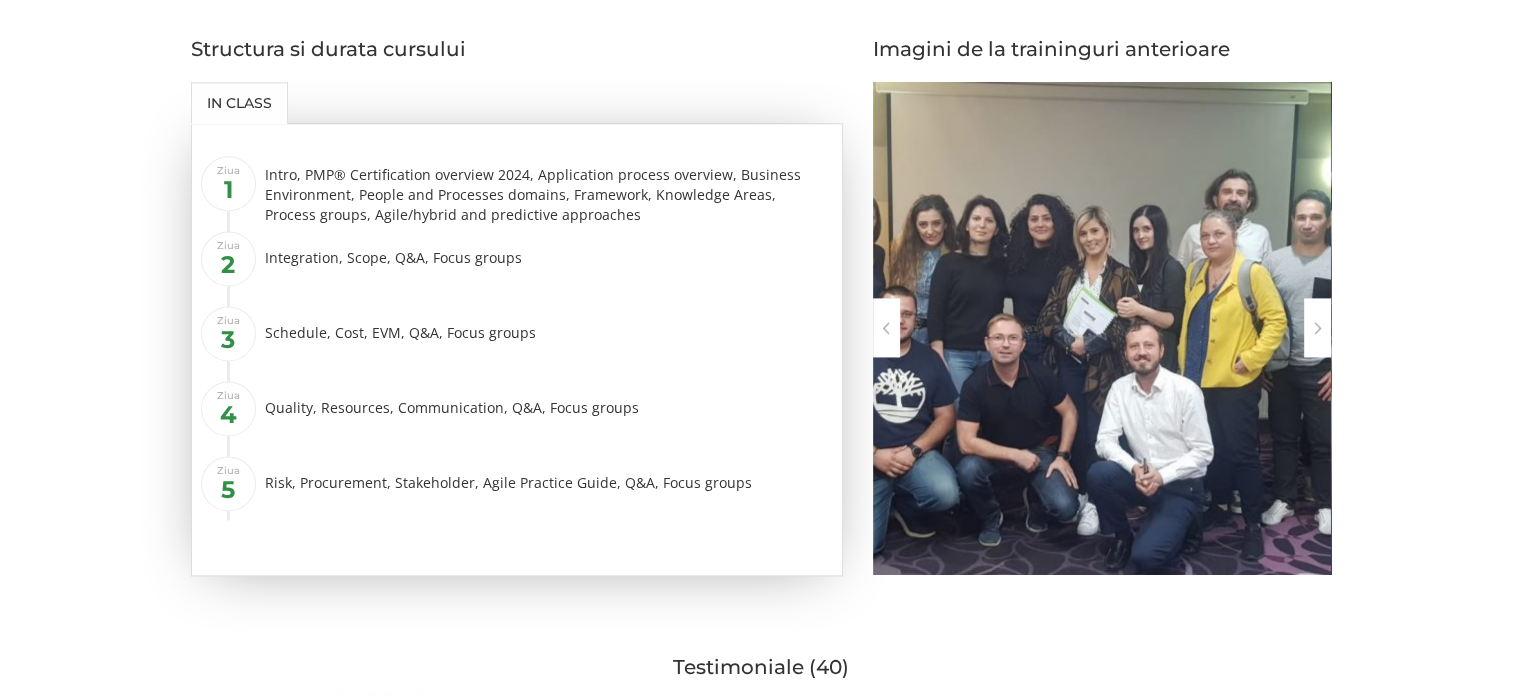 click at bounding box center [1317, 327] 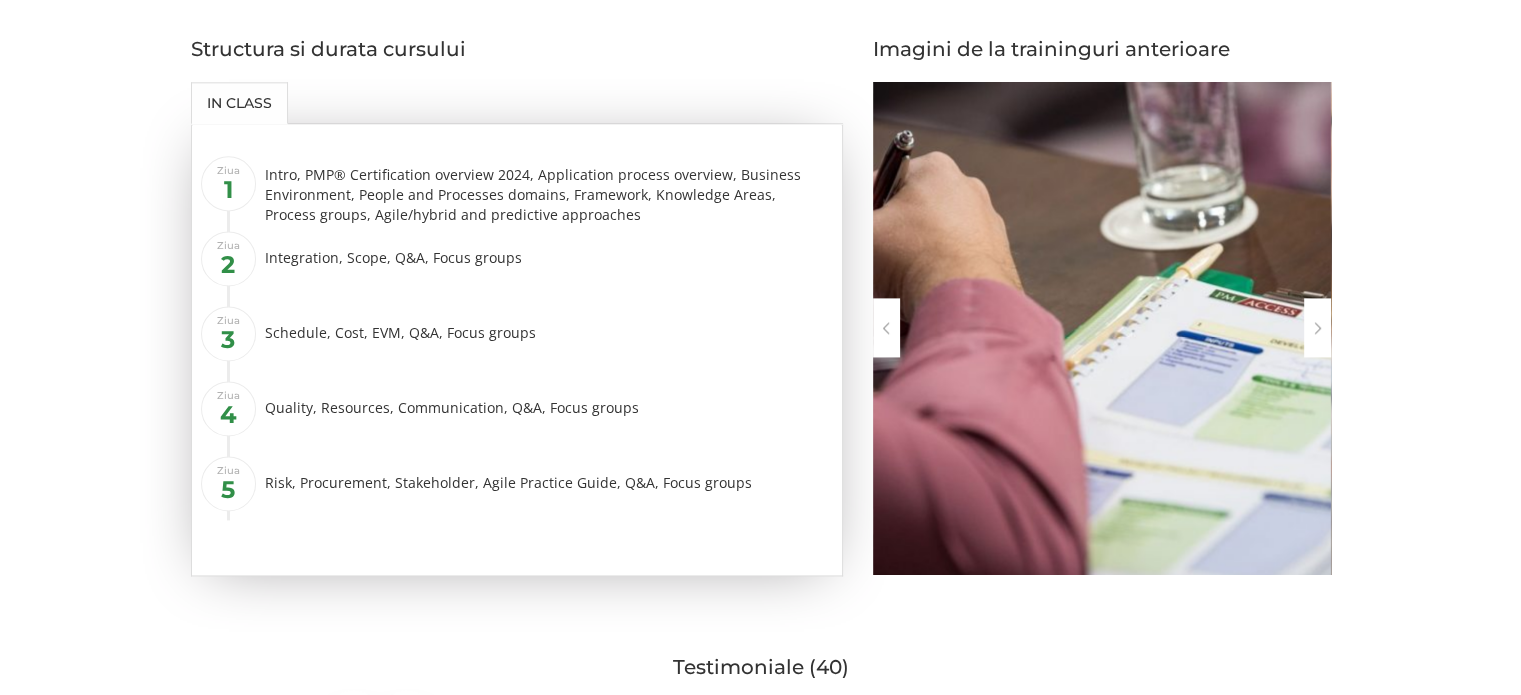 click at bounding box center (1317, 327) 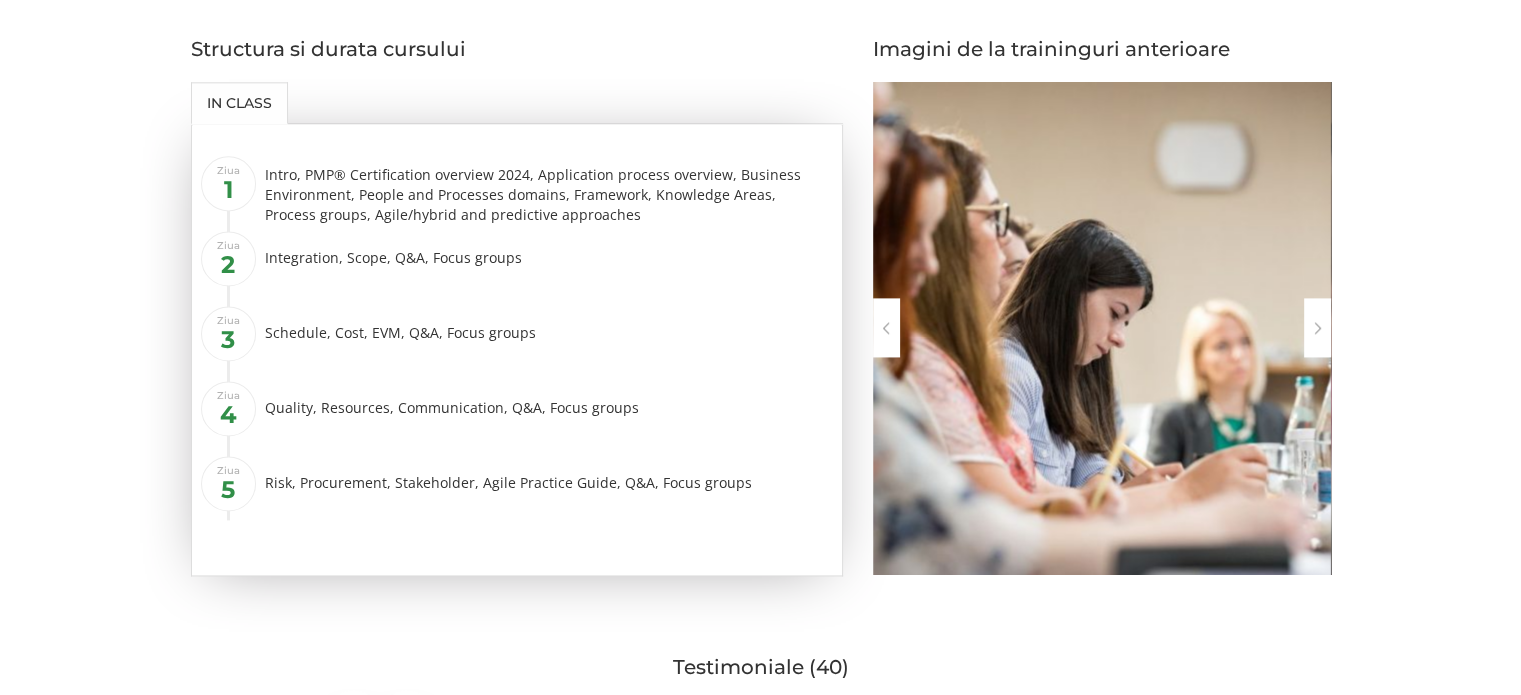 click at bounding box center (1317, 327) 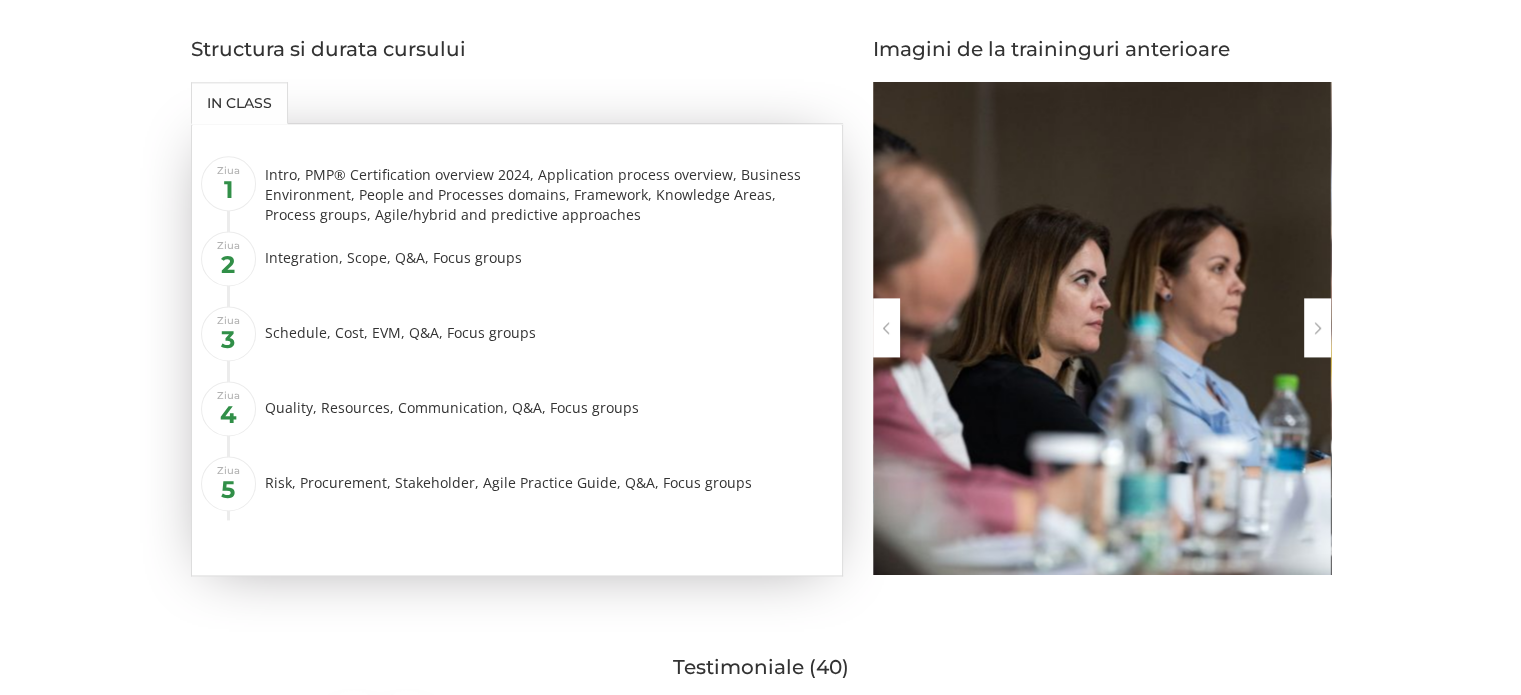 click at bounding box center (1317, 327) 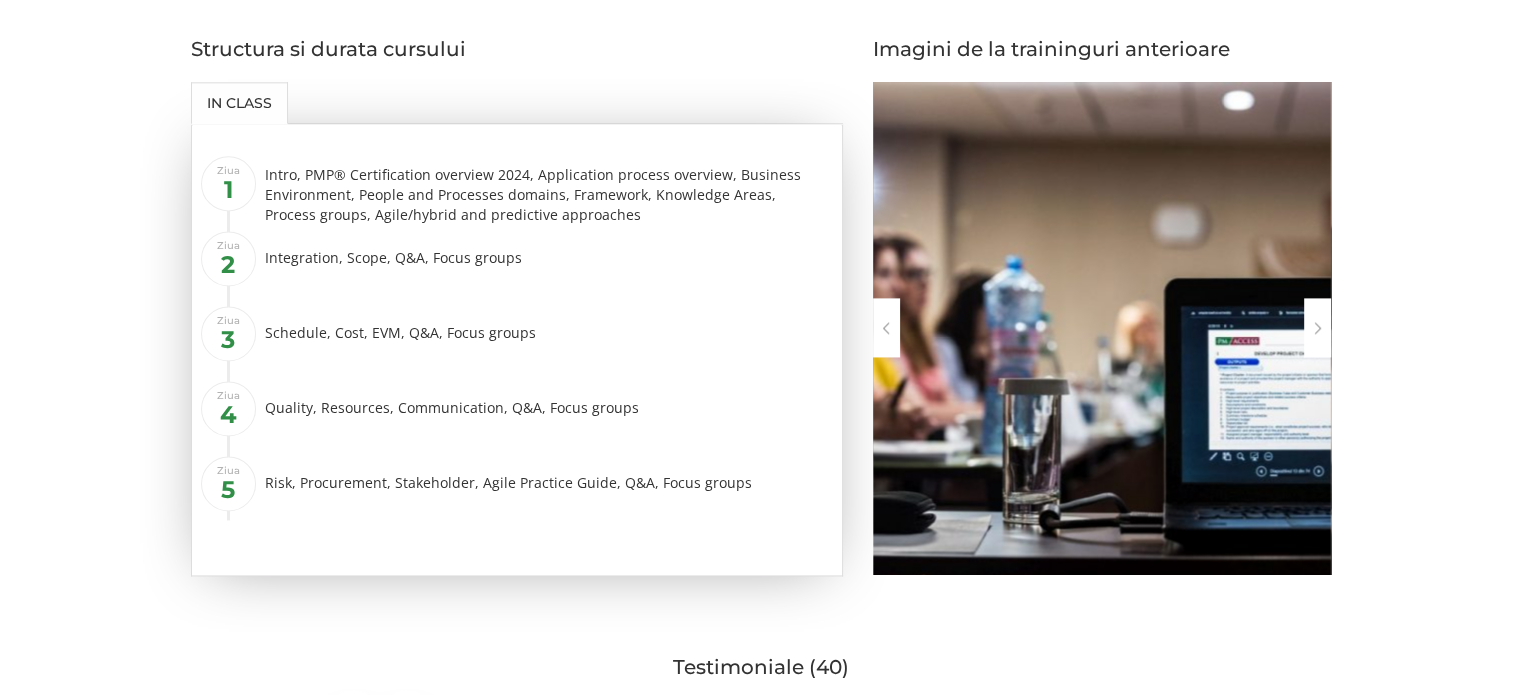 click at bounding box center (1317, 327) 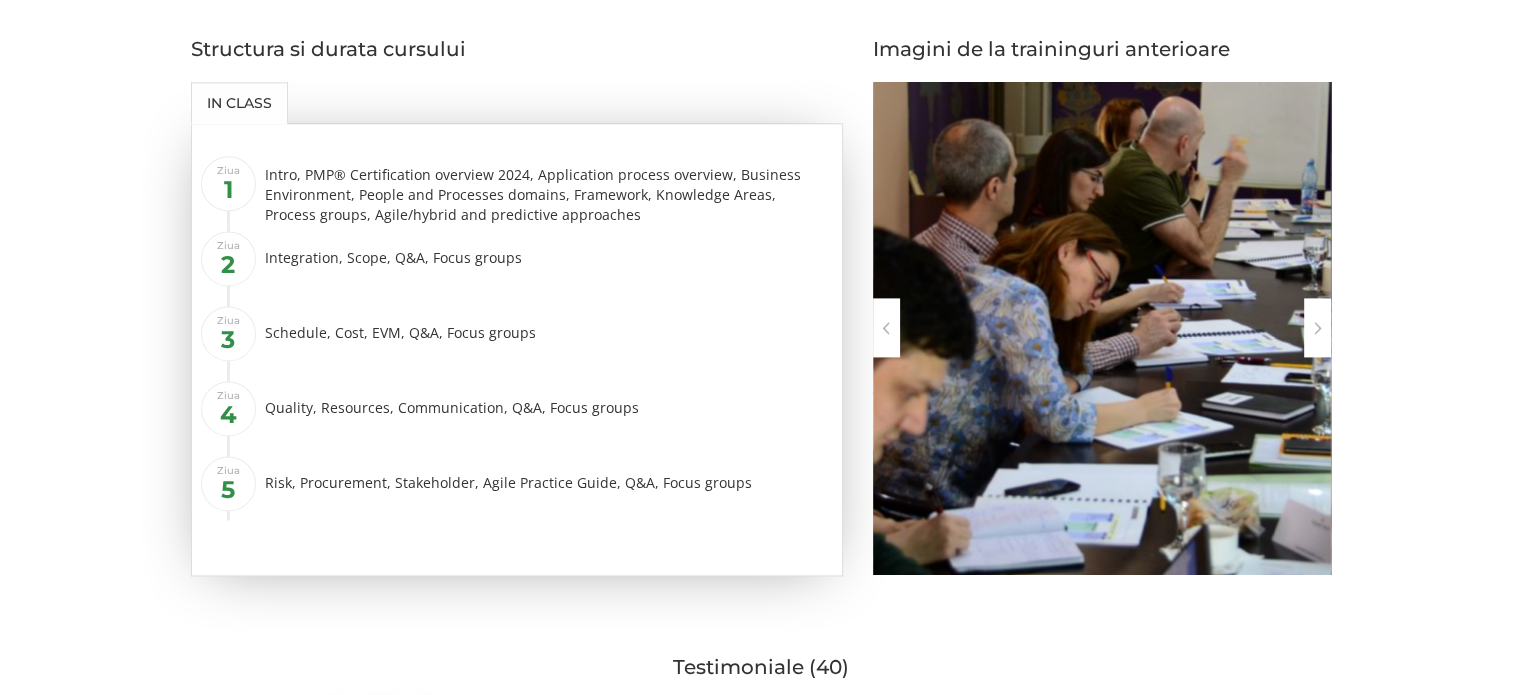 click at bounding box center [1317, 327] 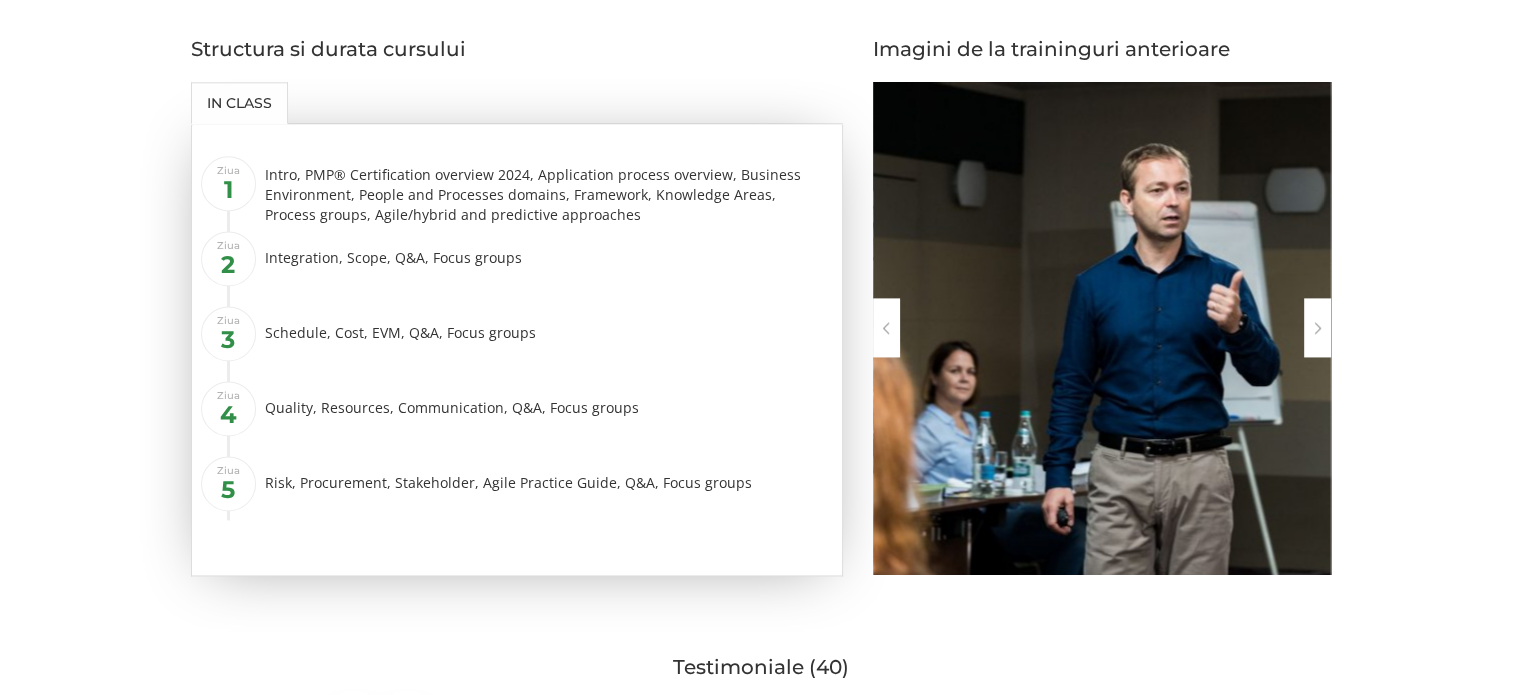 click at bounding box center [1317, 327] 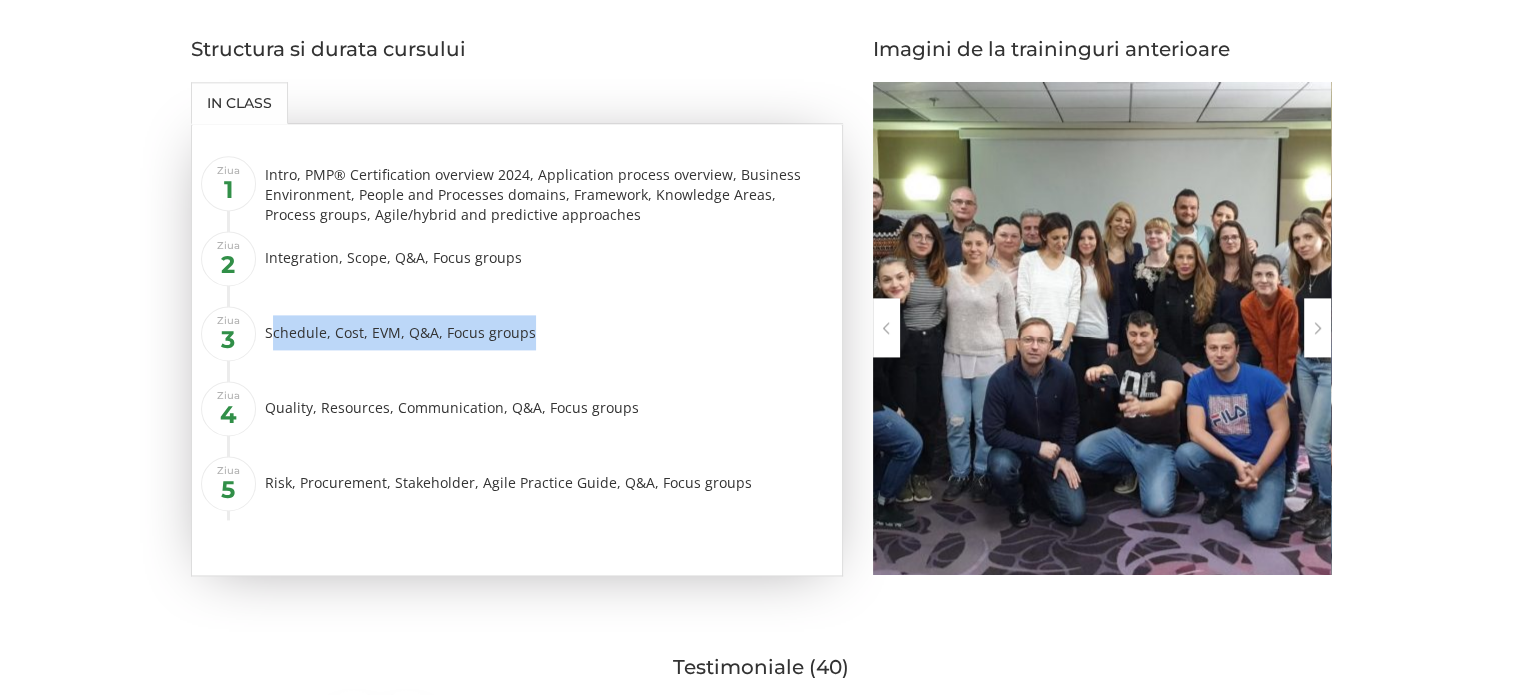drag, startPoint x: 274, startPoint y: 327, endPoint x: 660, endPoint y: 346, distance: 386.46735 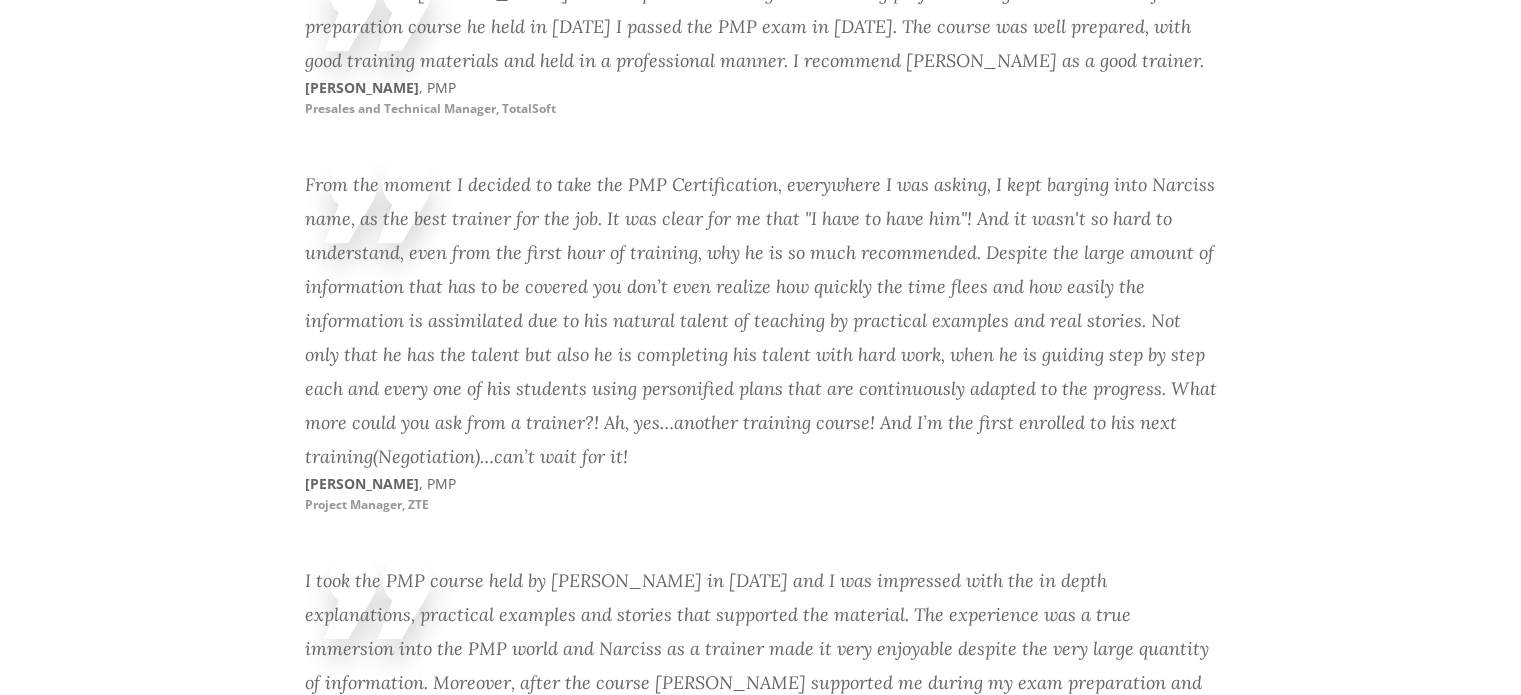 scroll, scrollTop: 7447, scrollLeft: 0, axis: vertical 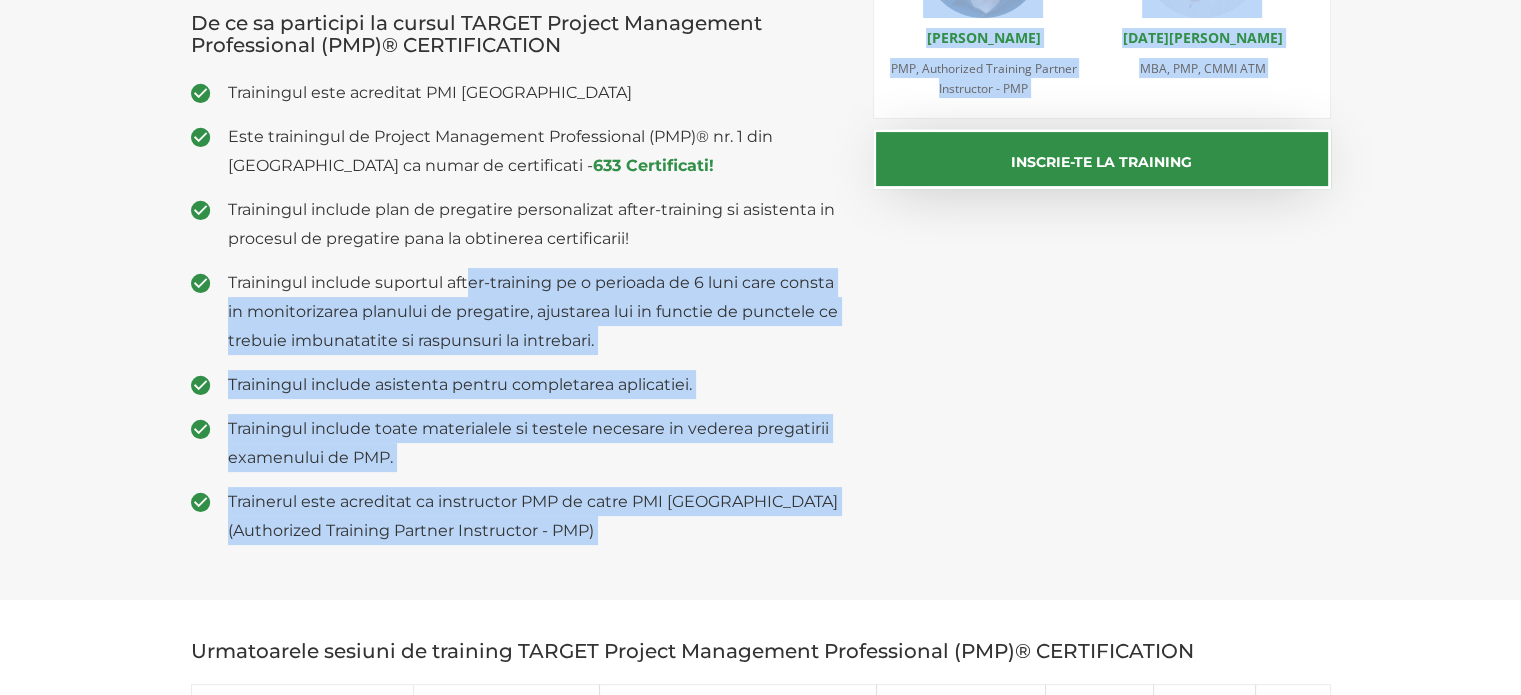 drag, startPoint x: 469, startPoint y: 267, endPoint x: 942, endPoint y: 286, distance: 473.38144 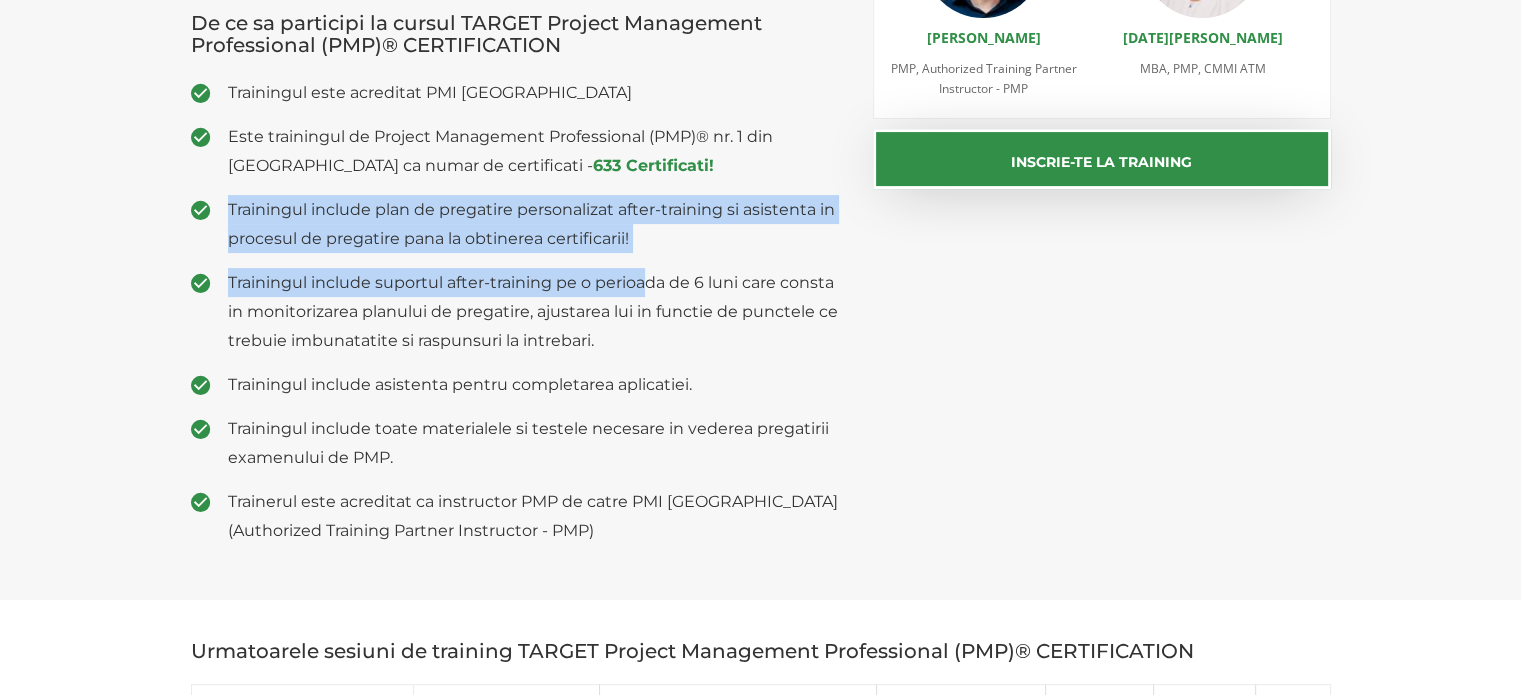drag, startPoint x: 229, startPoint y: 203, endPoint x: 648, endPoint y: 255, distance: 422.2144 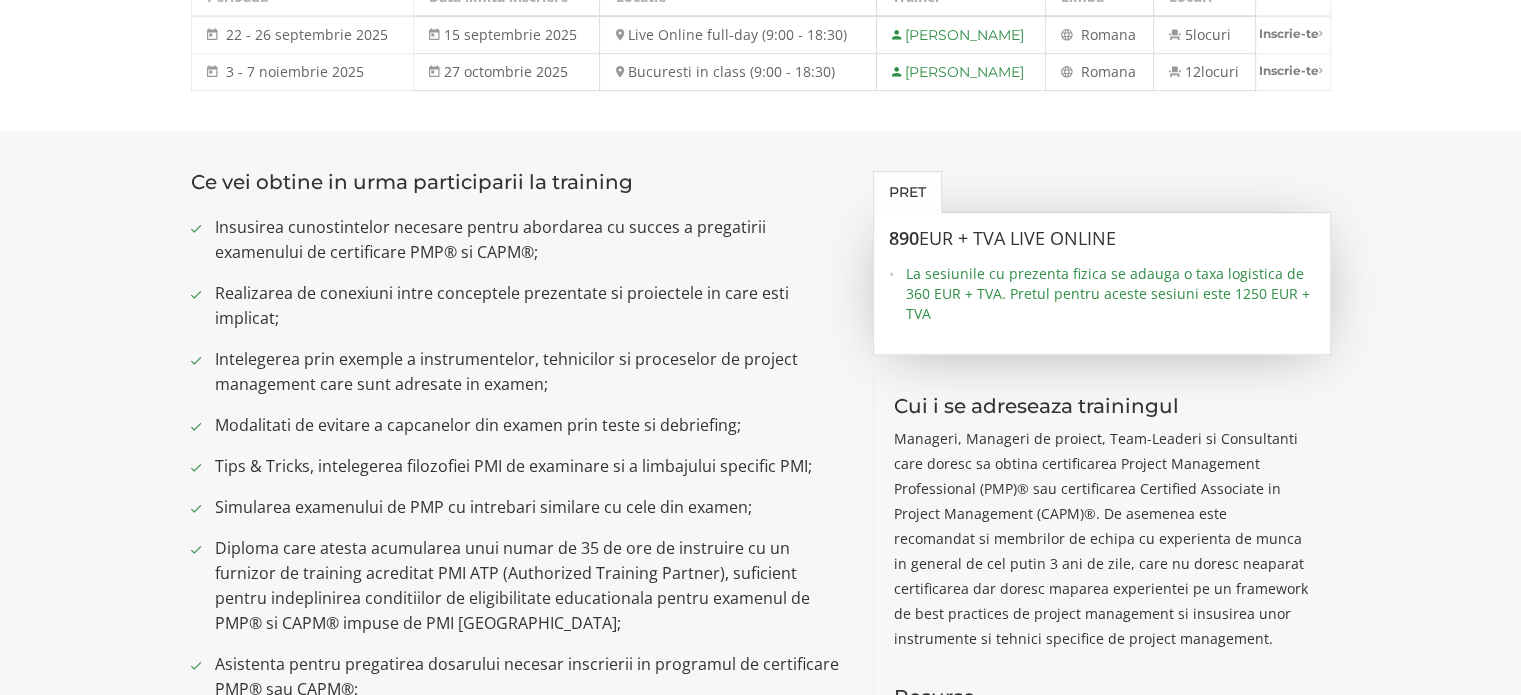 scroll, scrollTop: 1300, scrollLeft: 0, axis: vertical 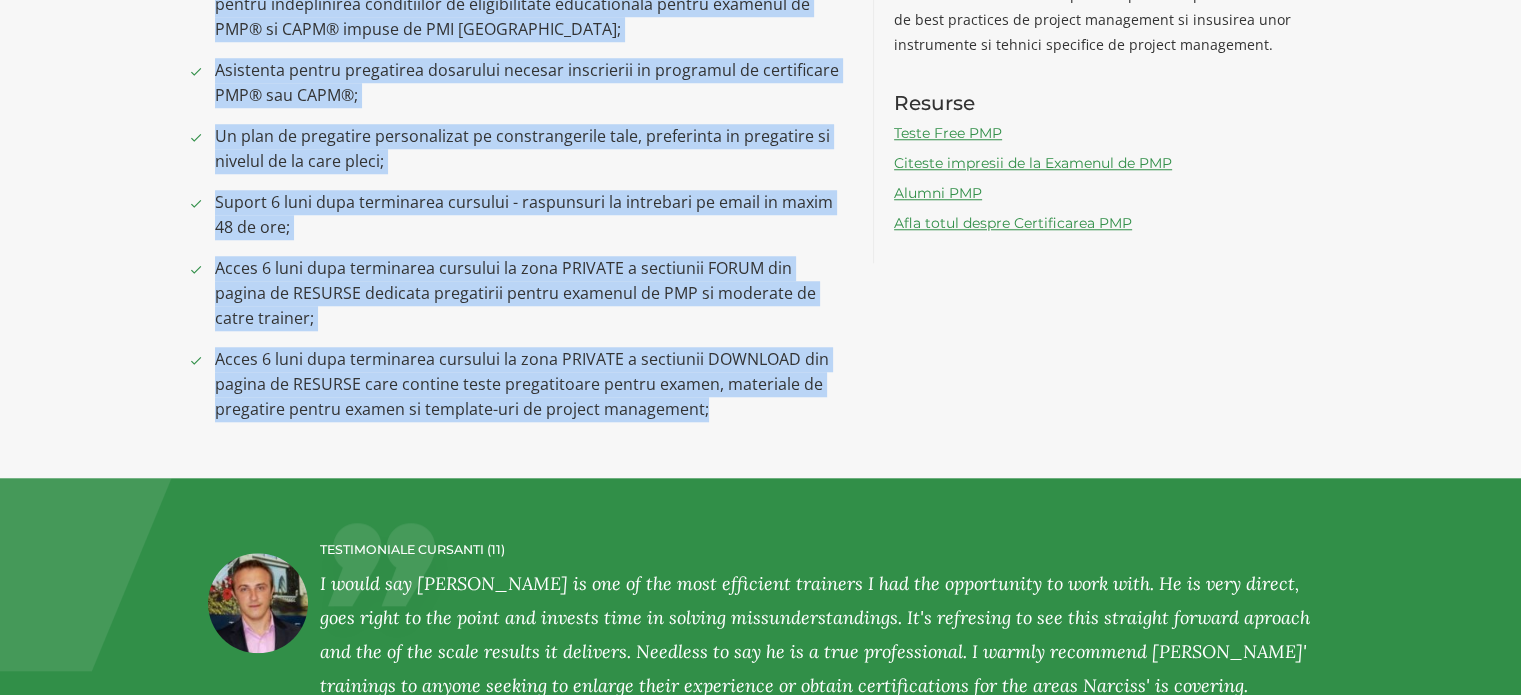 drag, startPoint x: 186, startPoint y: 83, endPoint x: 753, endPoint y: 418, distance: 658.56964 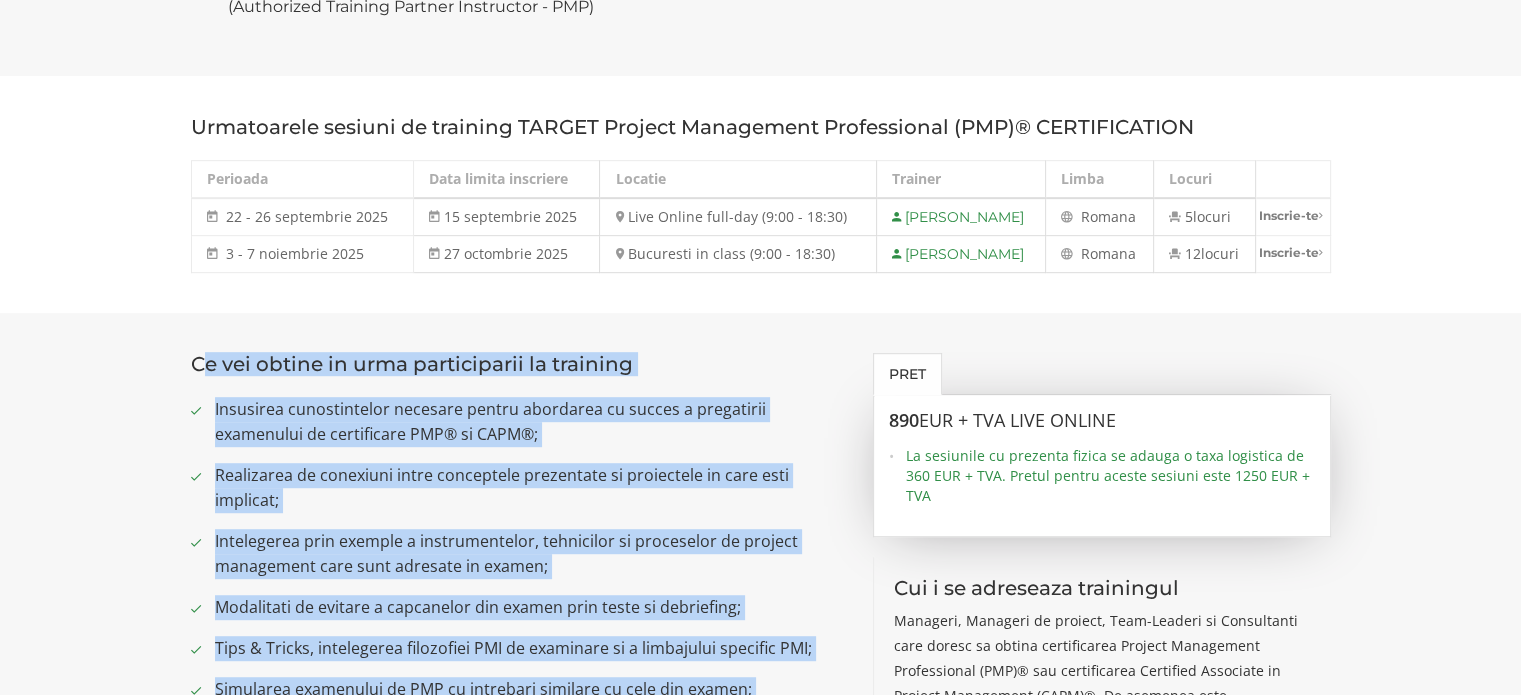 scroll, scrollTop: 1000, scrollLeft: 0, axis: vertical 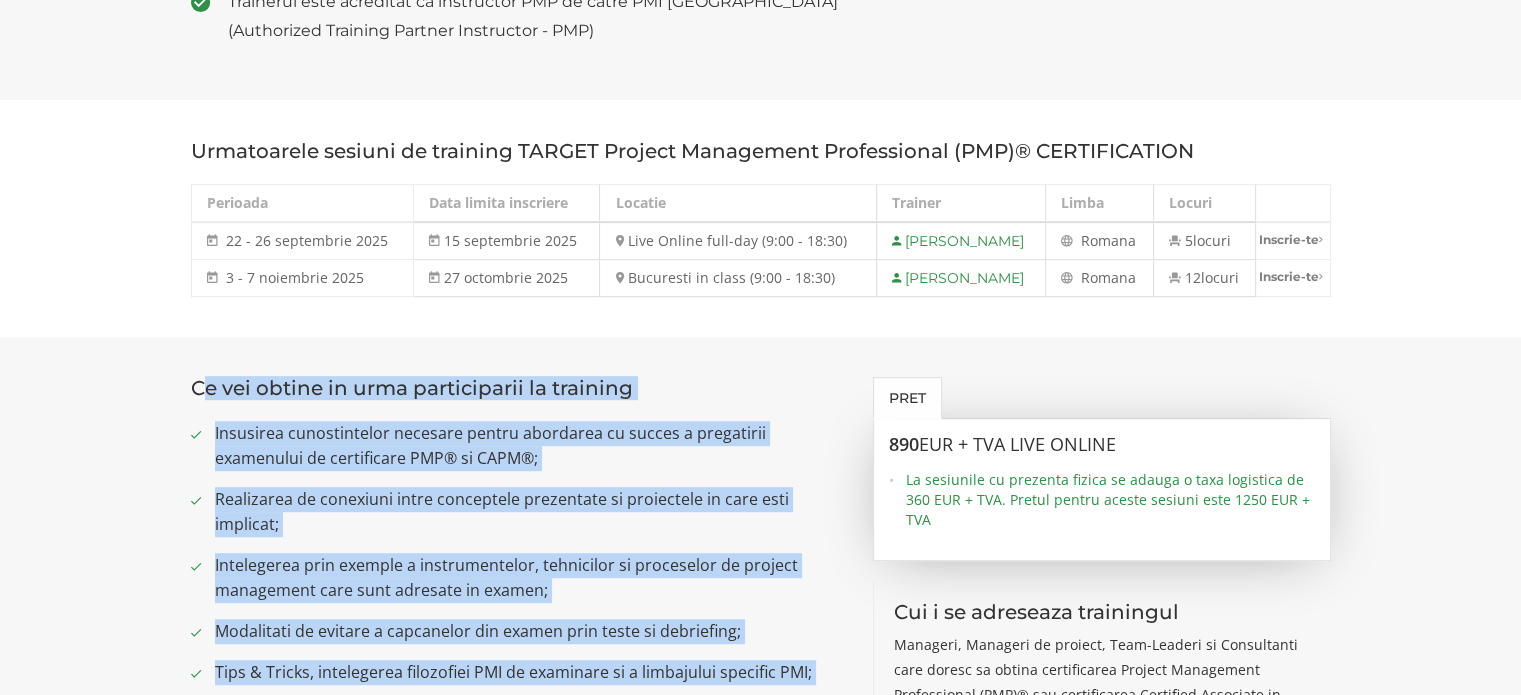click on "Ce vei obtine in urma participarii la training" at bounding box center (517, 388) 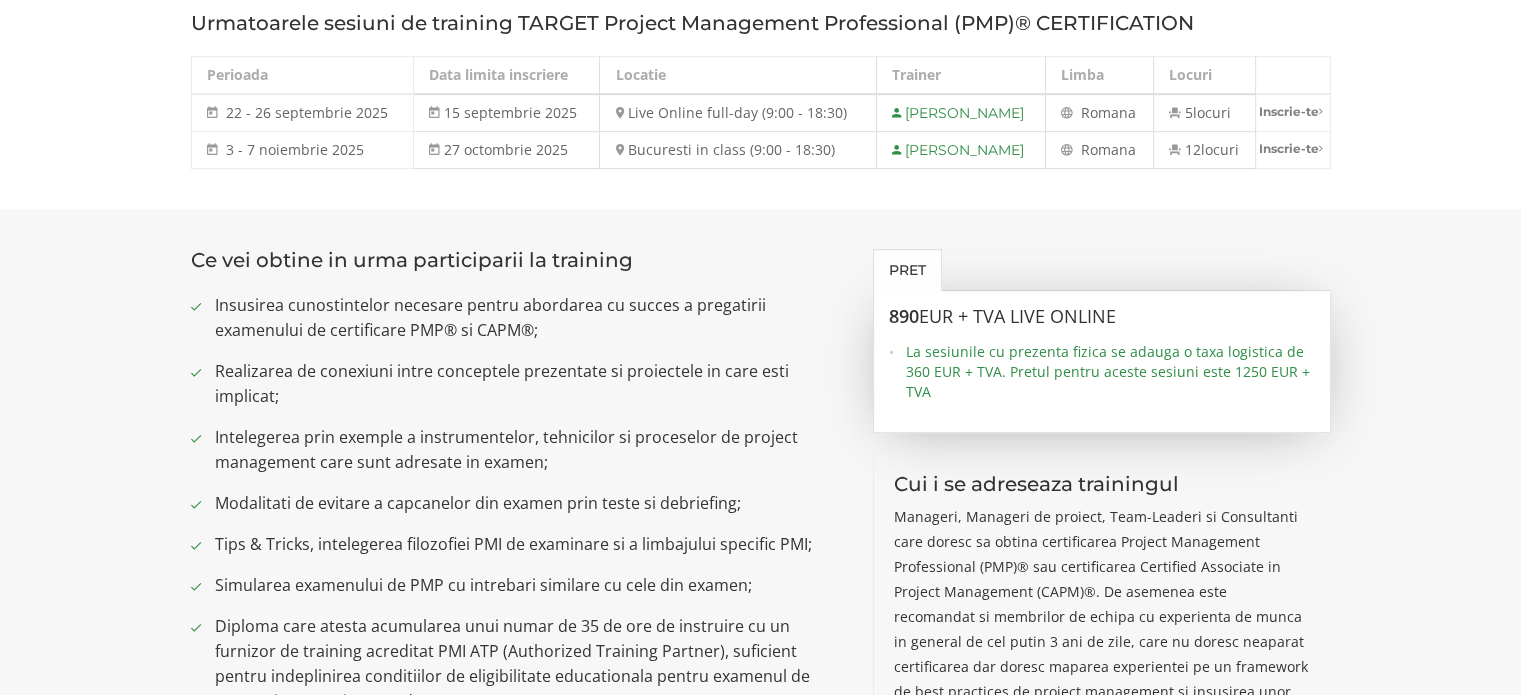 scroll, scrollTop: 1000, scrollLeft: 0, axis: vertical 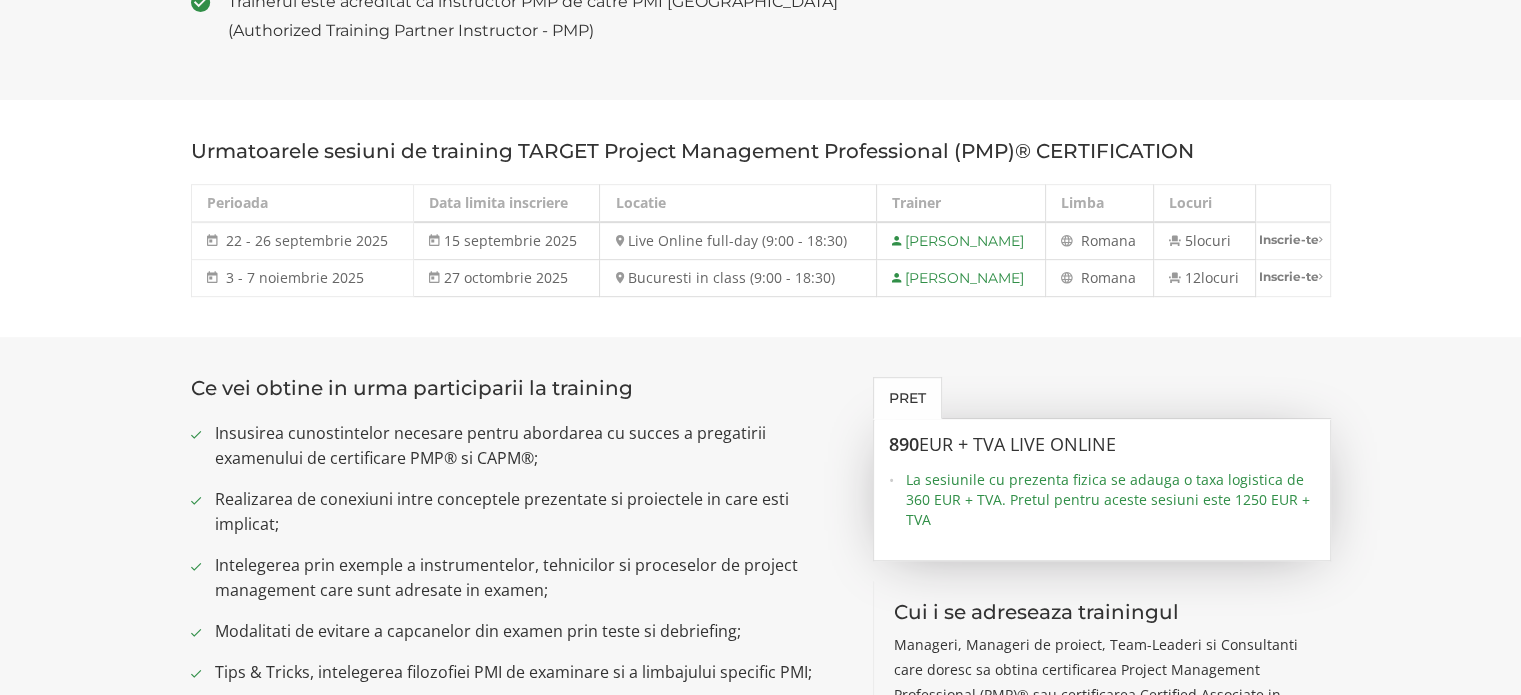 click on "Ce vei obtine in urma participarii la training" at bounding box center (517, 388) 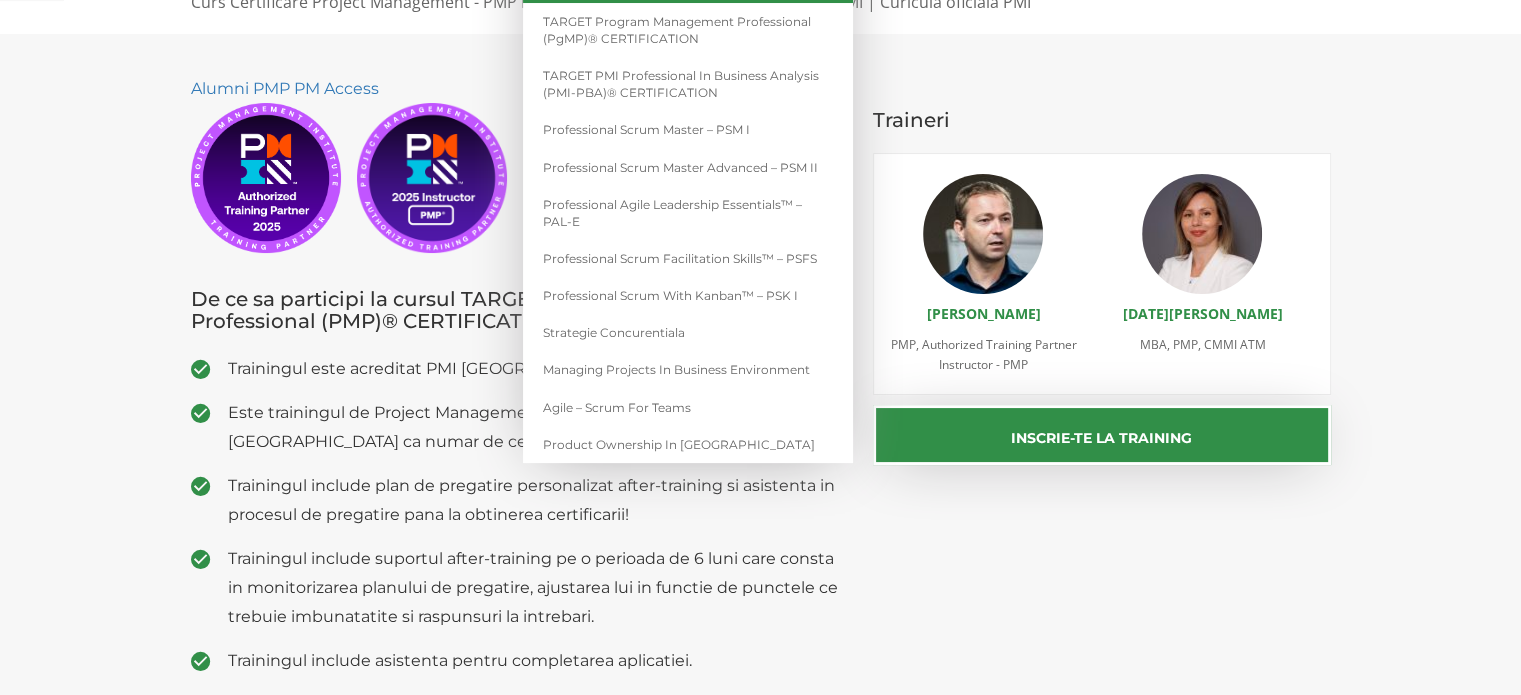 scroll, scrollTop: 0, scrollLeft: 0, axis: both 